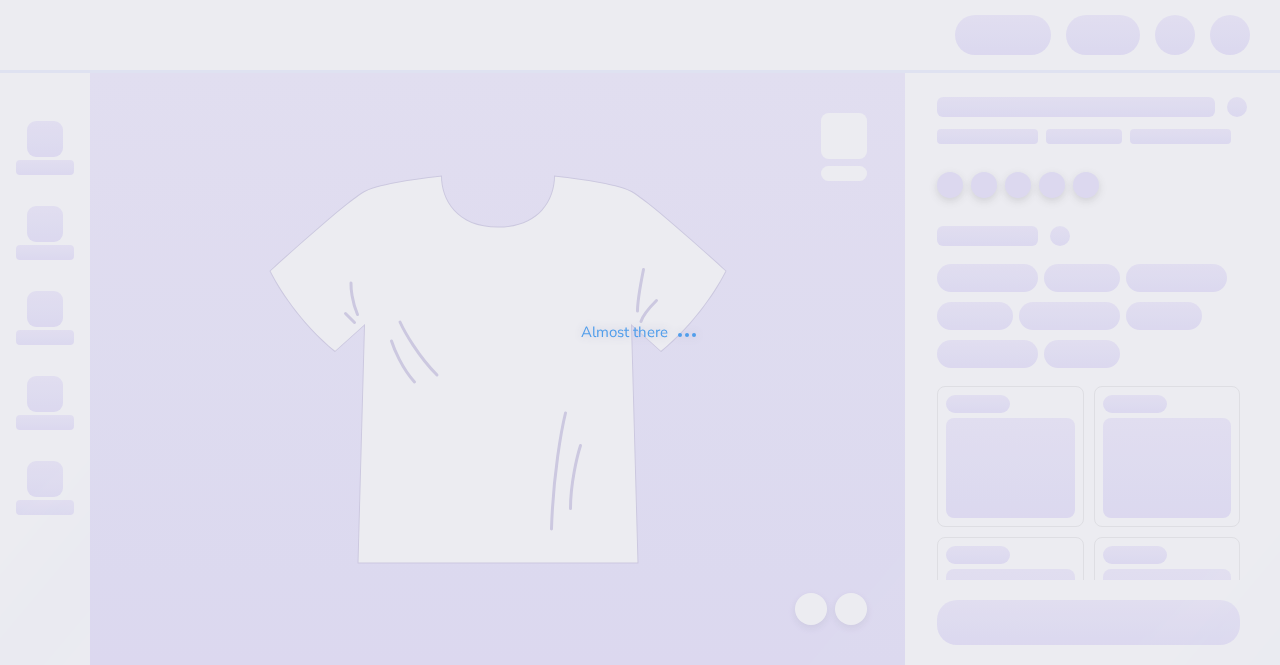 scroll, scrollTop: 0, scrollLeft: 0, axis: both 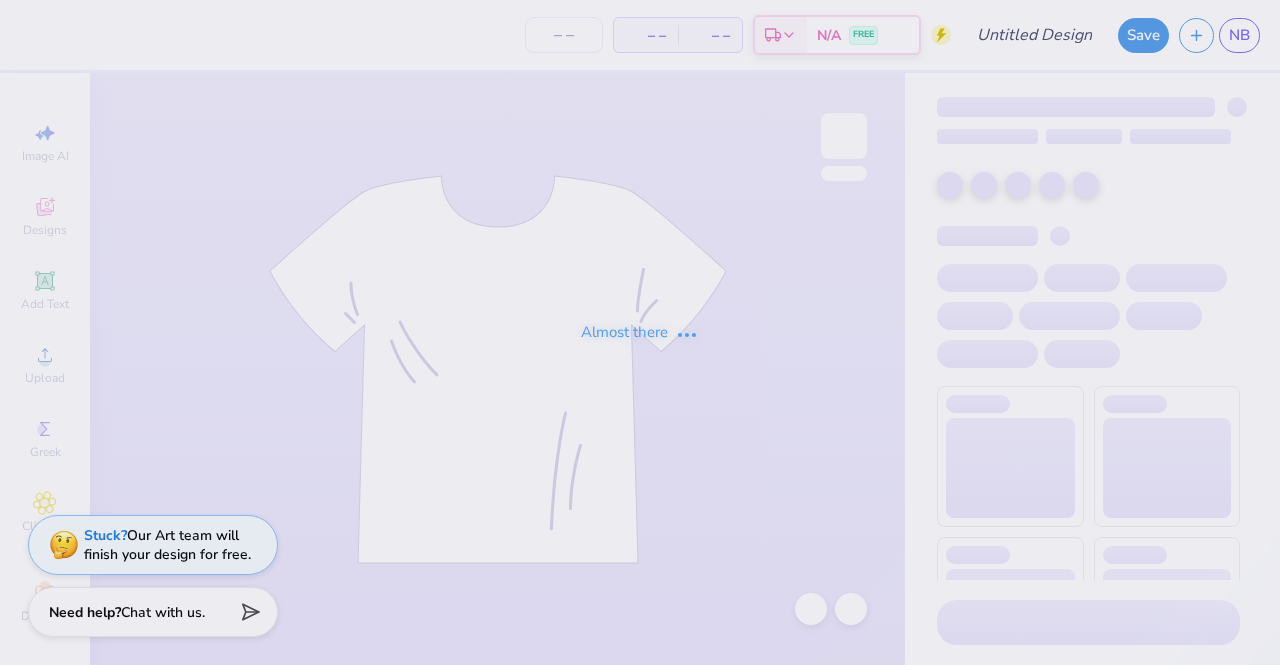 type on "Golf" 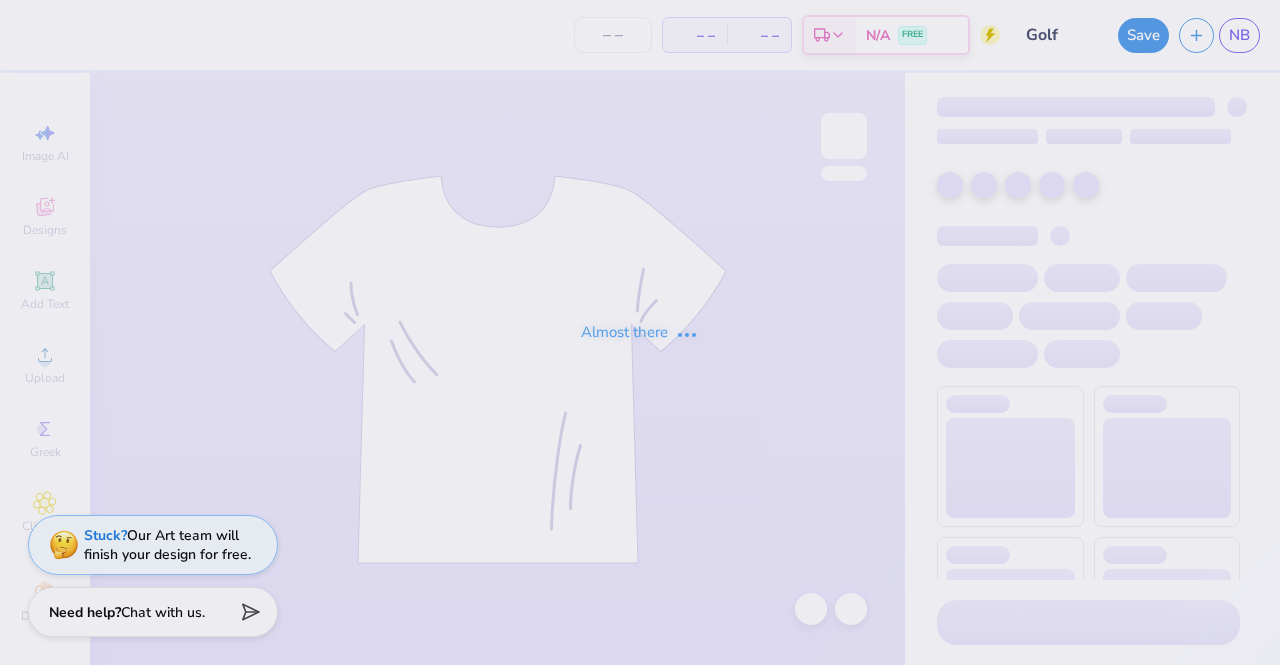 type on "65" 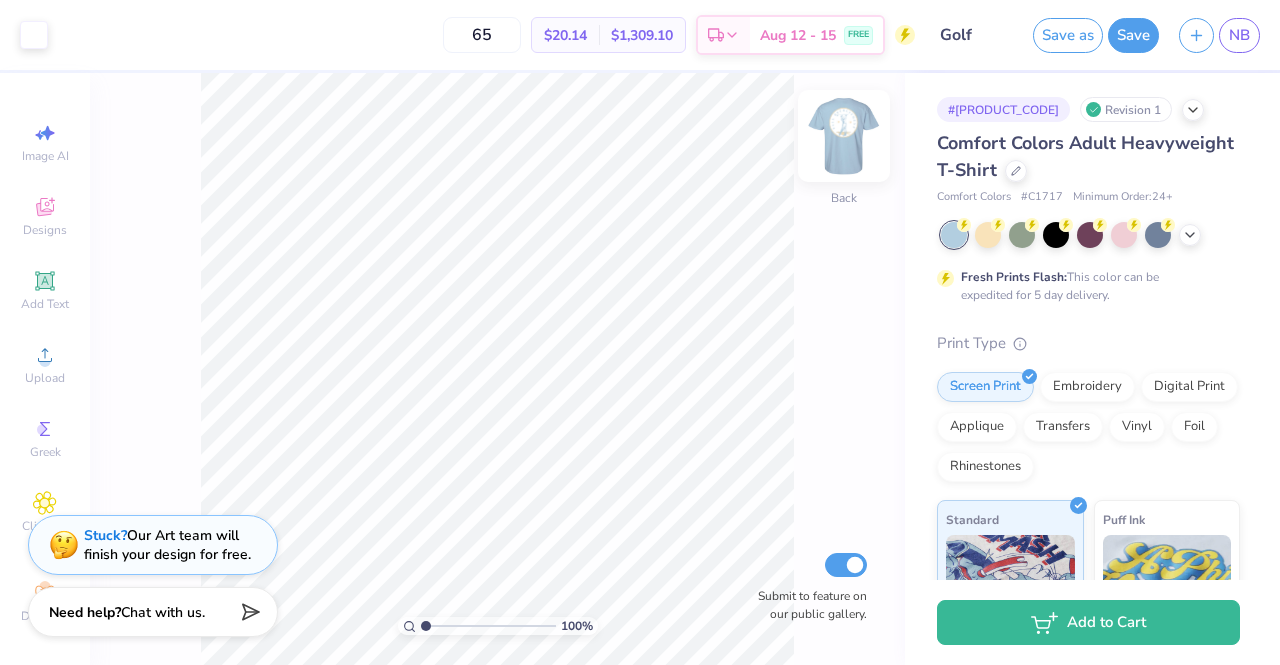 click at bounding box center [844, 136] 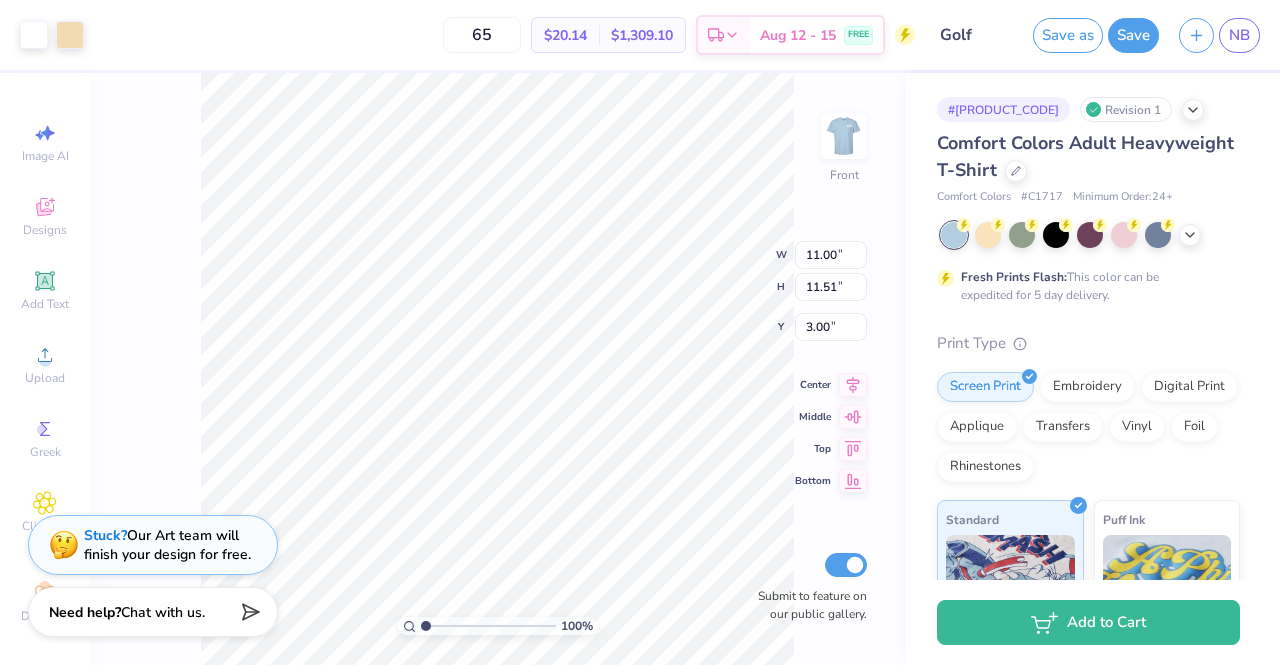 type on "7.76" 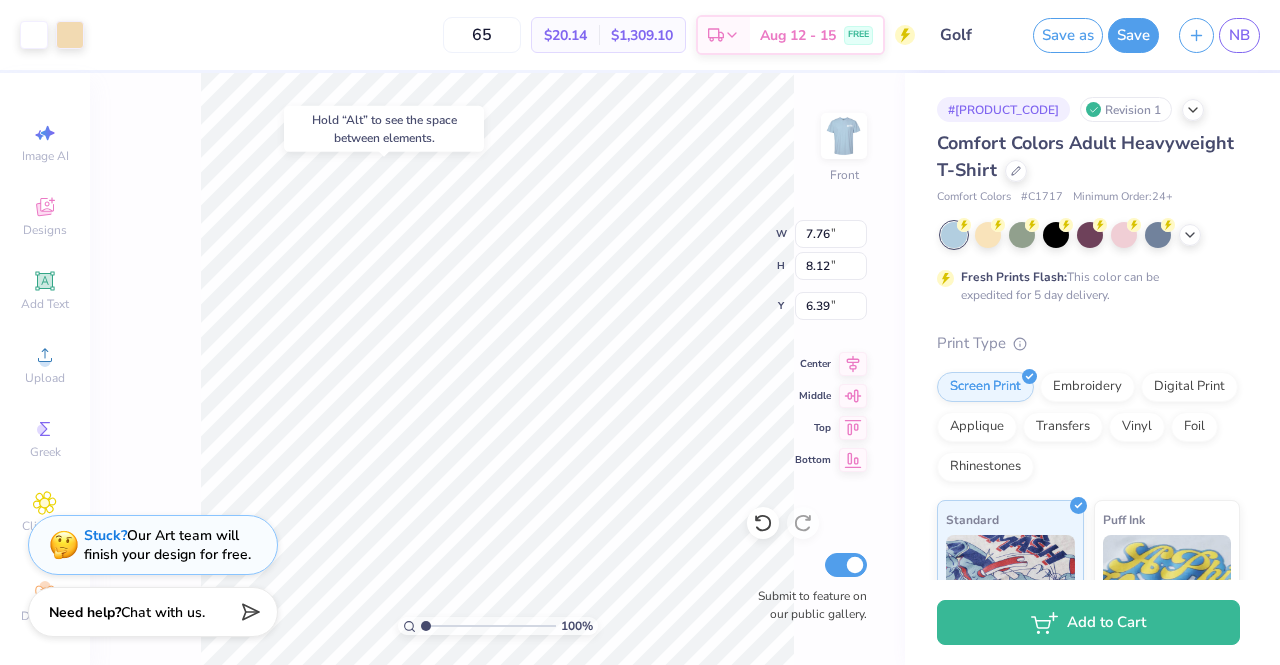 type on "3.71" 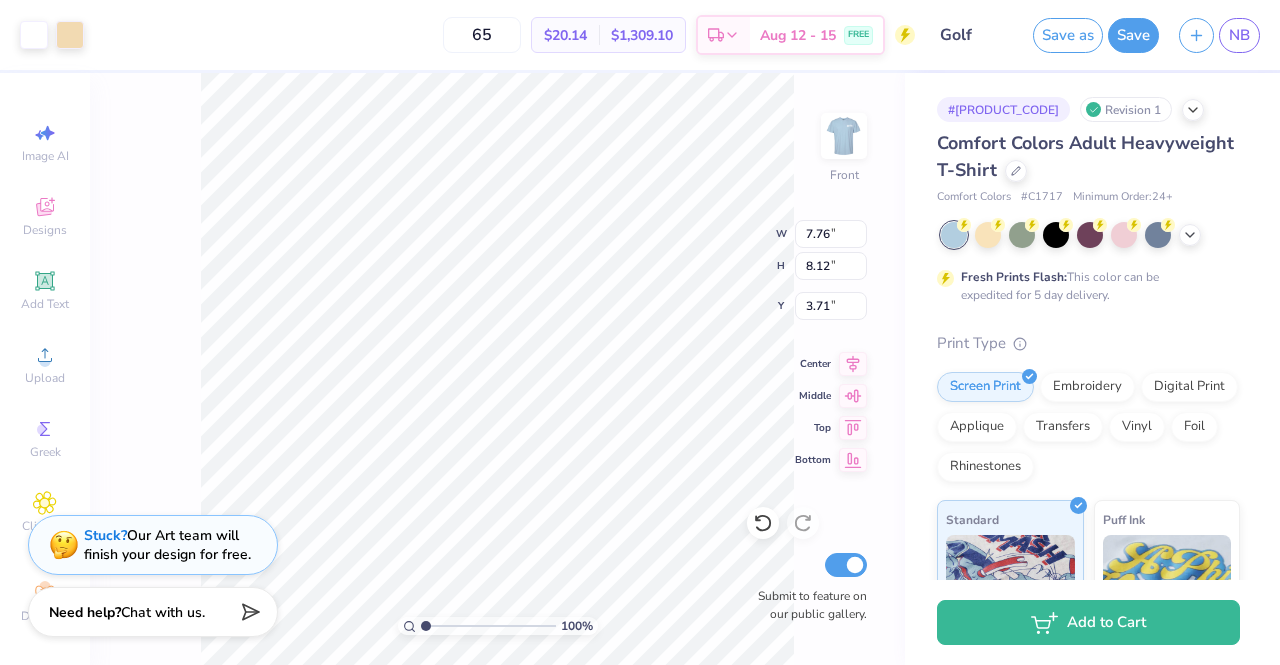 type on "9.47" 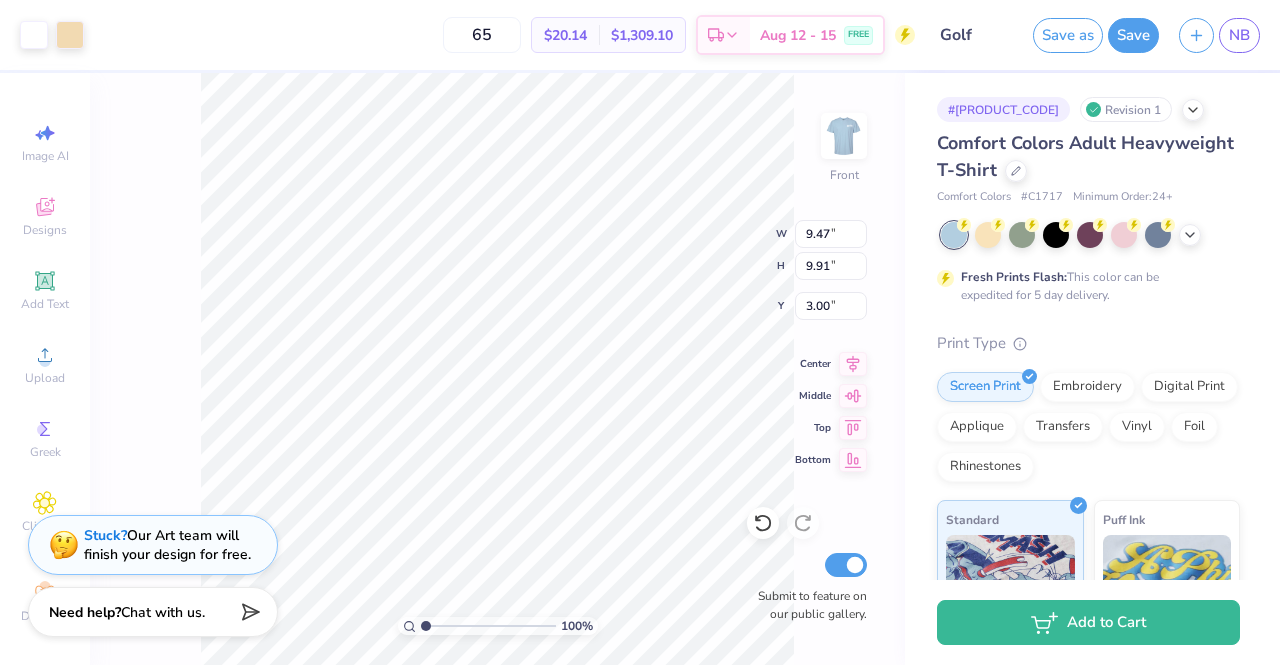 type on "3.84" 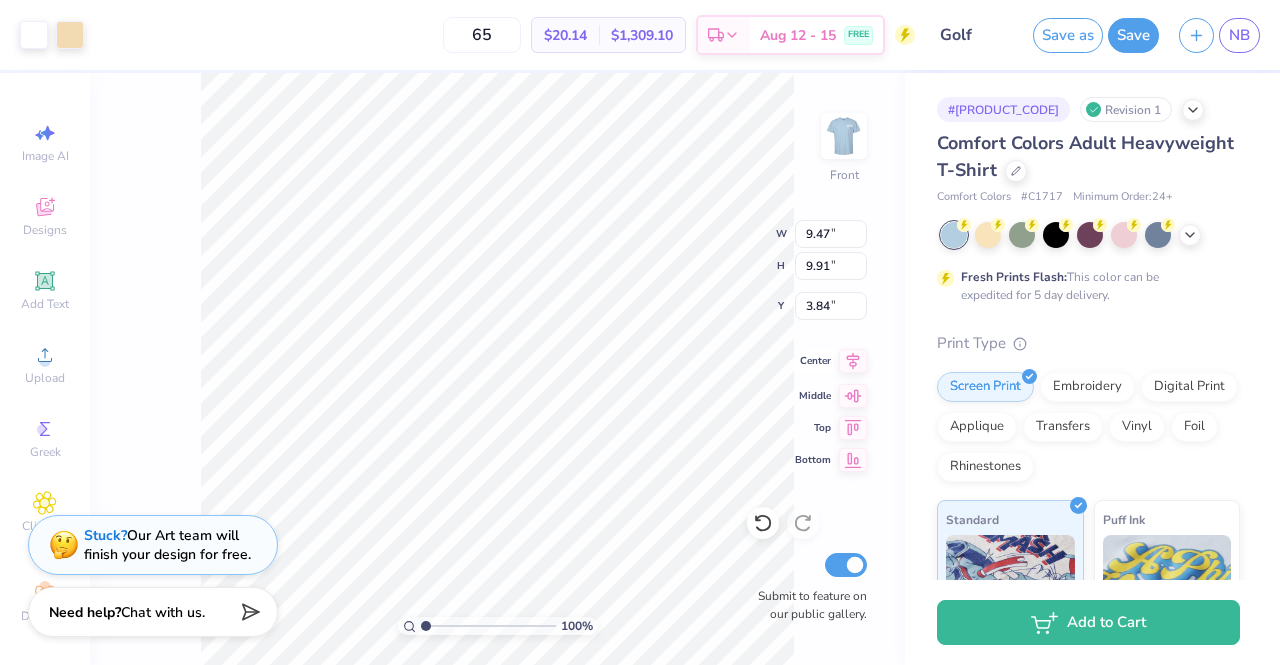 click 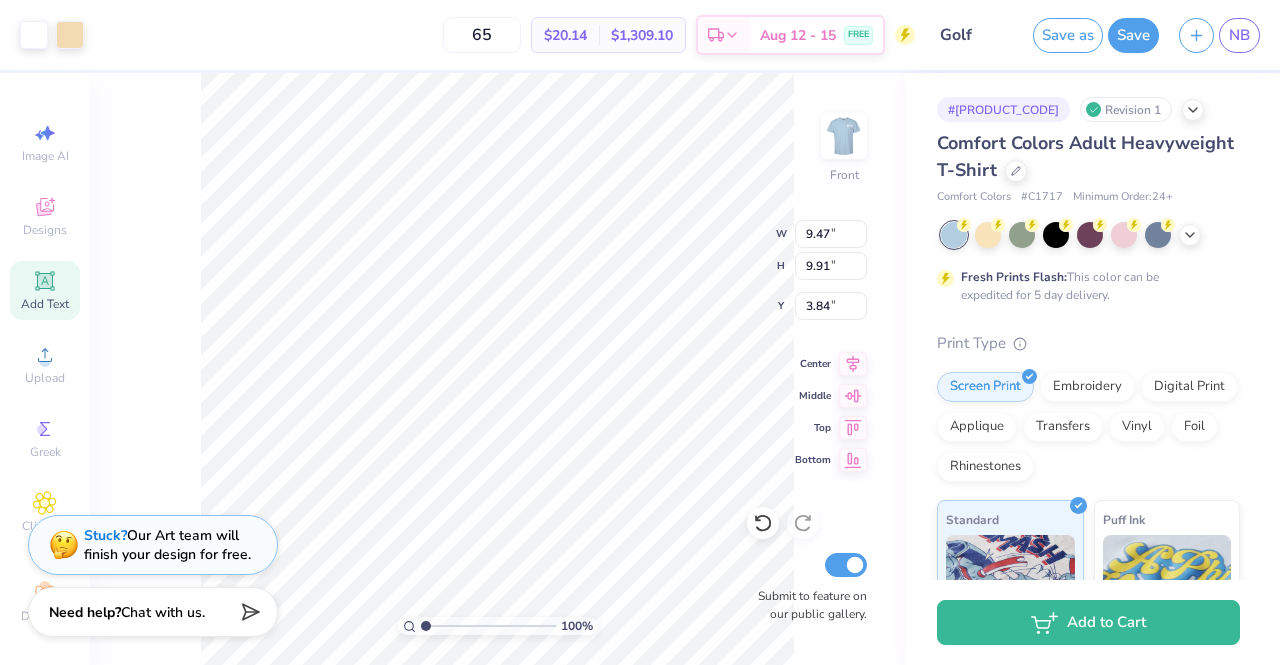 click on "Add Text" at bounding box center [45, 290] 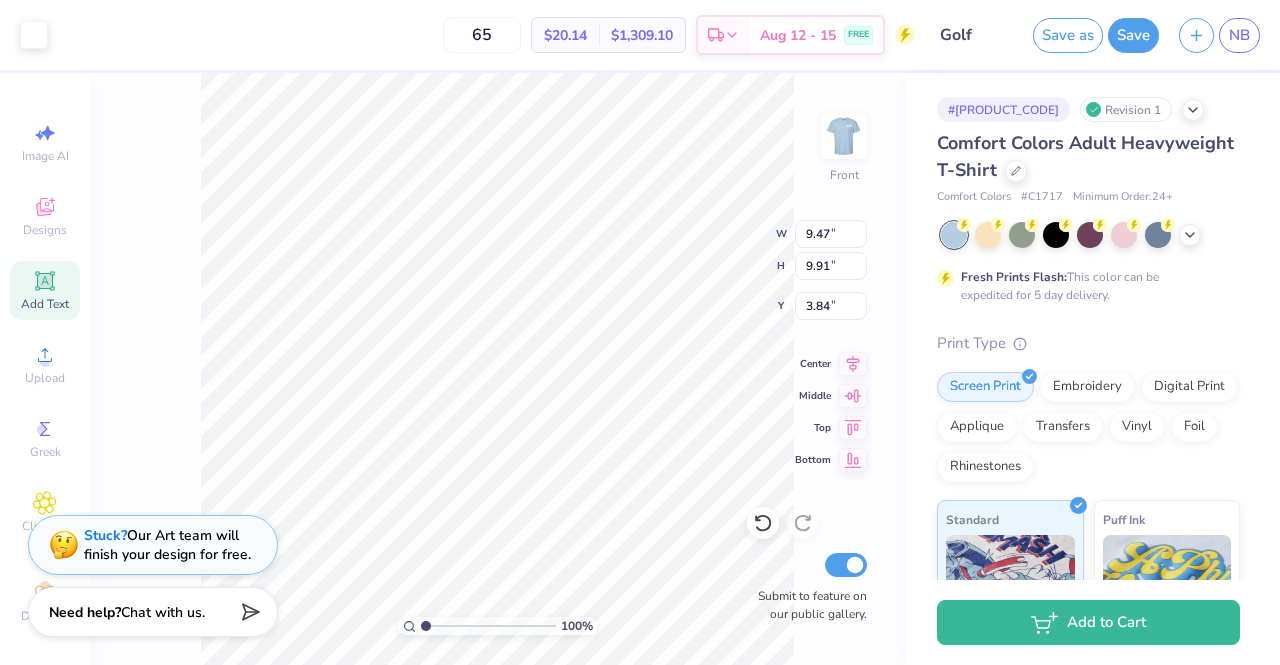 type on "5.69" 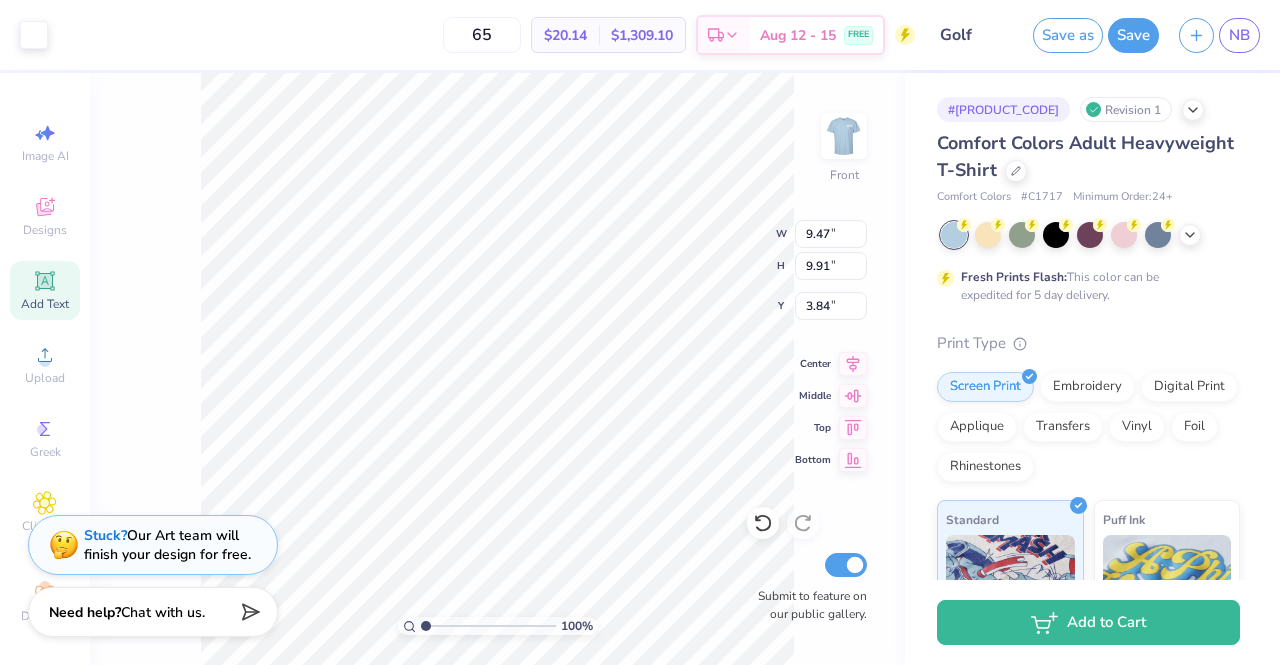 type on "1.65" 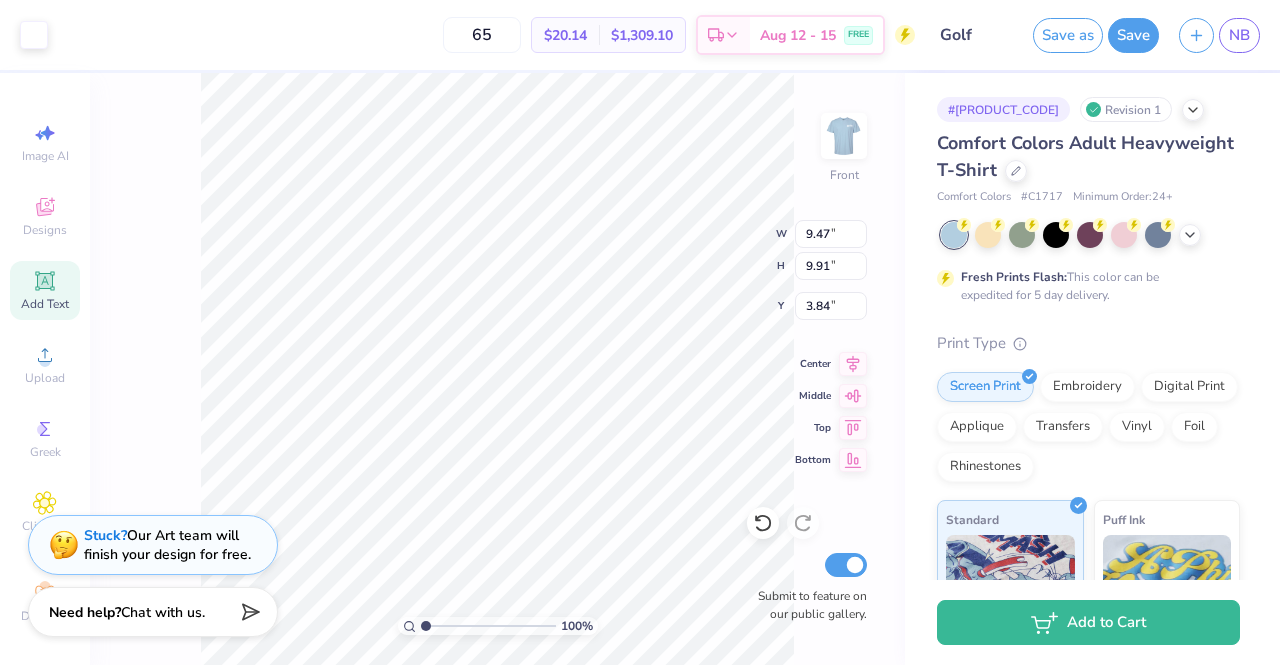 type on "12.93" 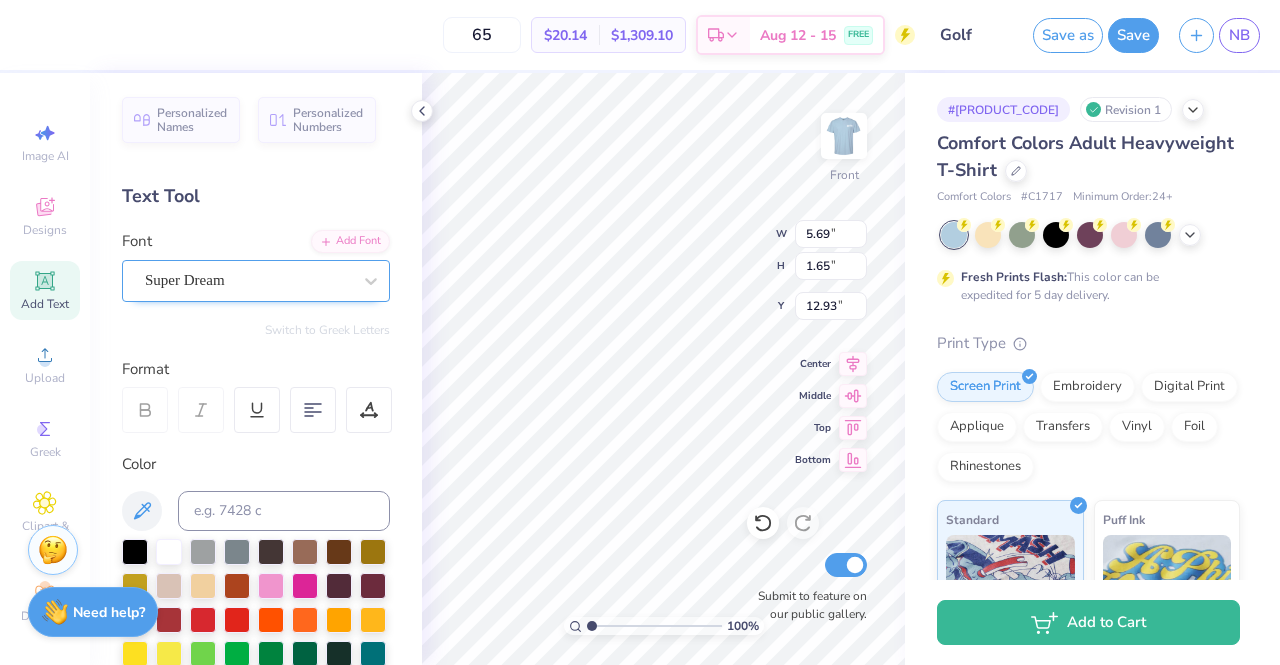 click on "Super Dream" at bounding box center [248, 280] 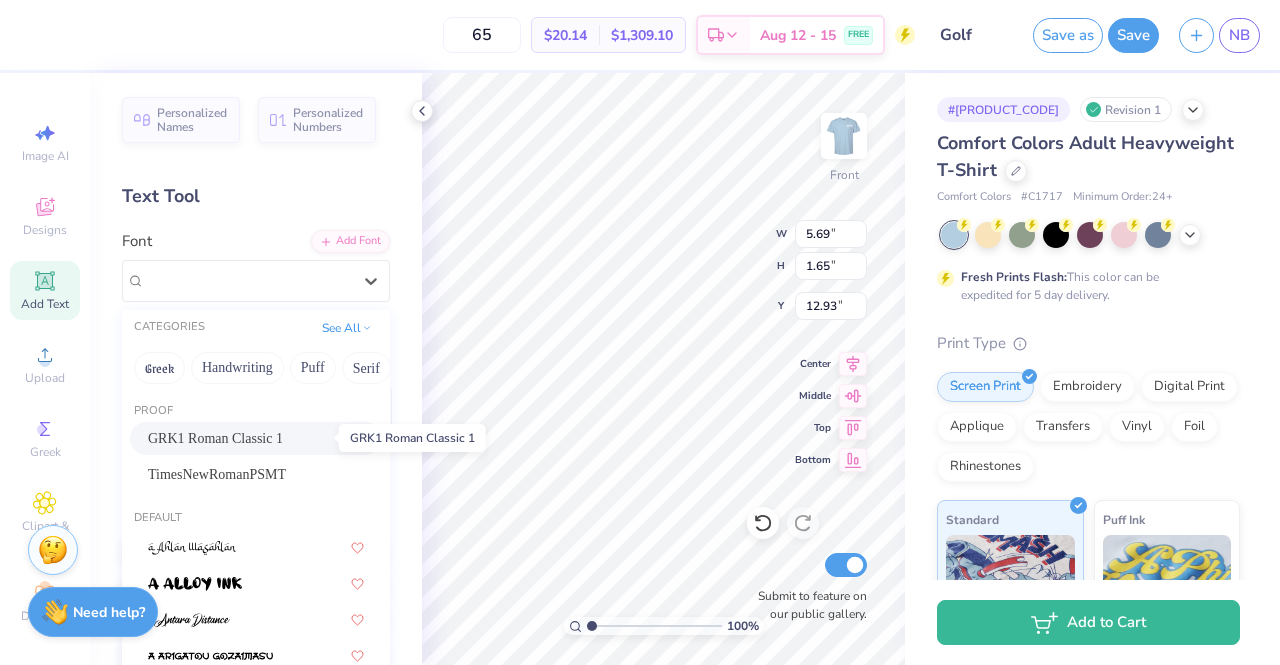 click on "GRK1 Roman Classic 1" at bounding box center [215, 438] 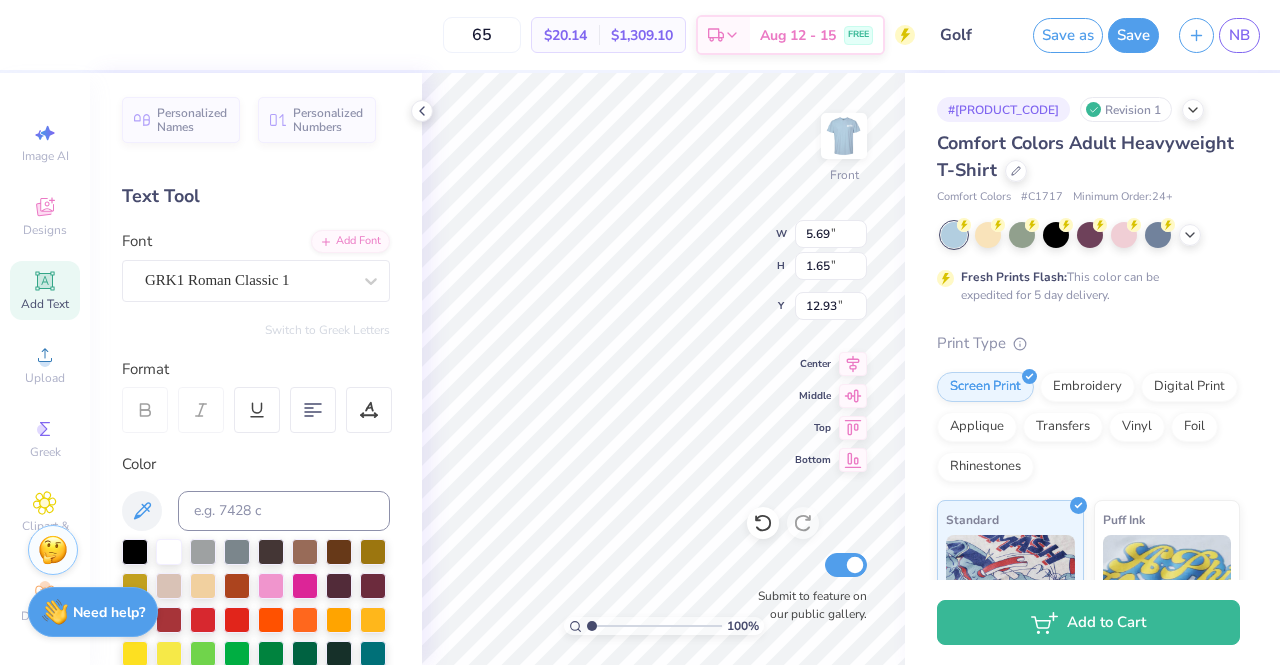 type on "6.58" 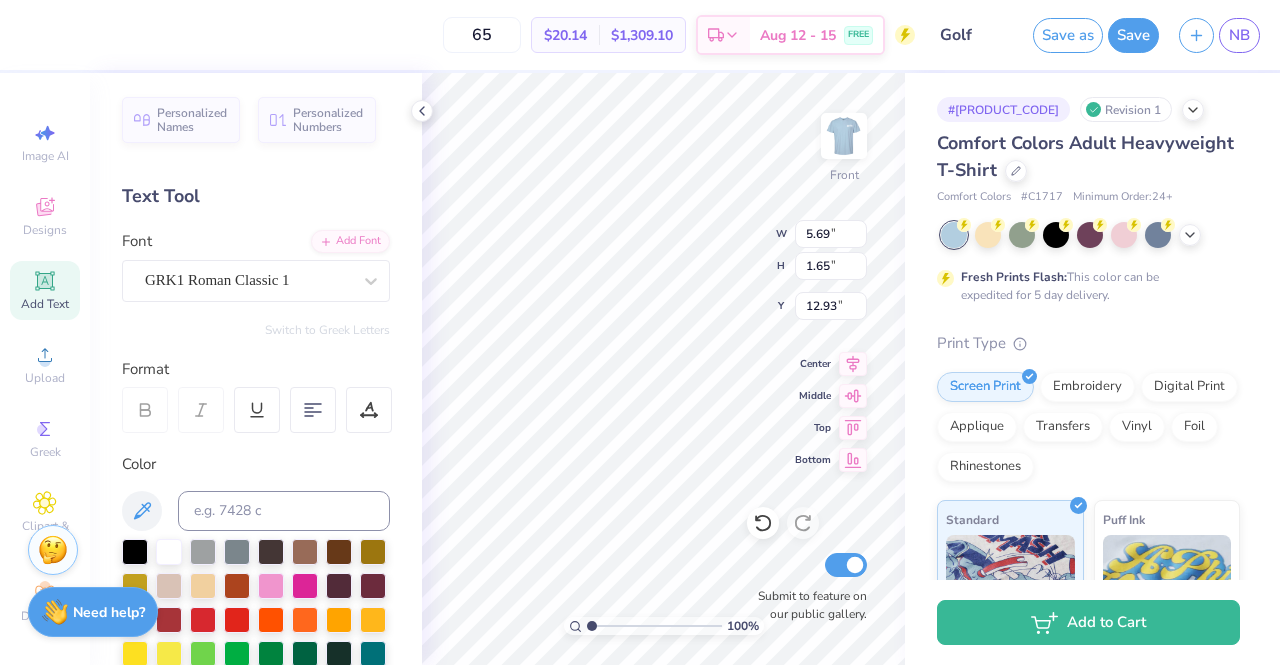 type on "12.84" 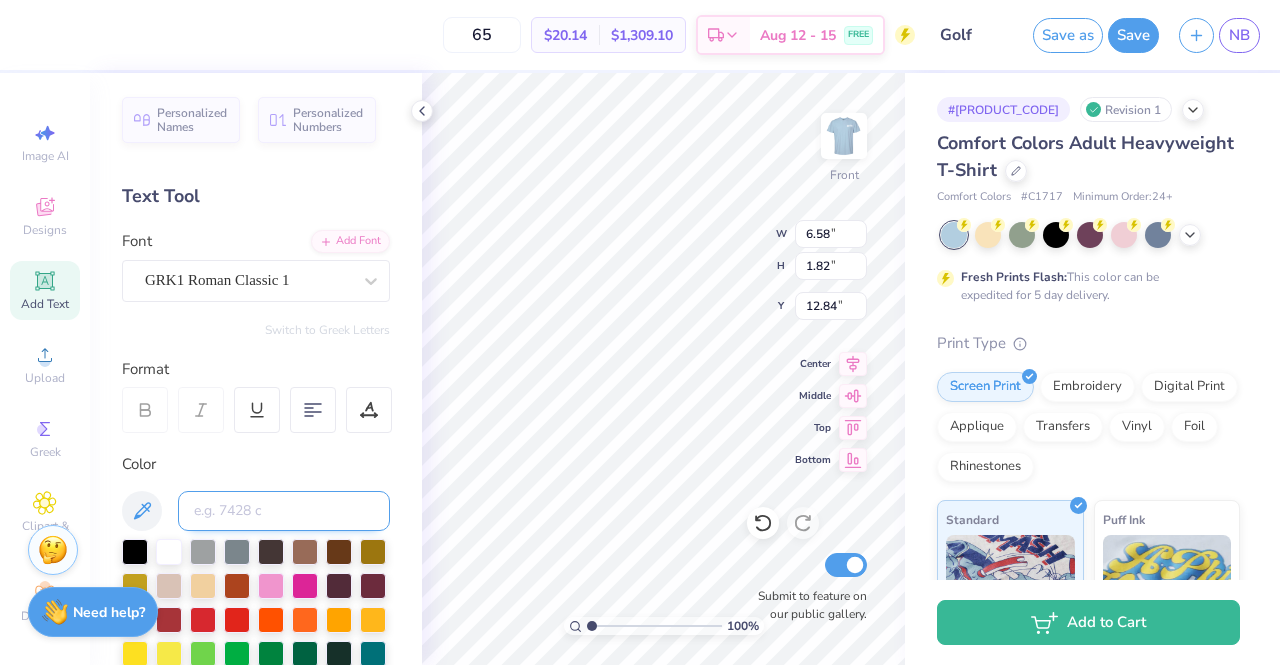 click at bounding box center [284, 511] 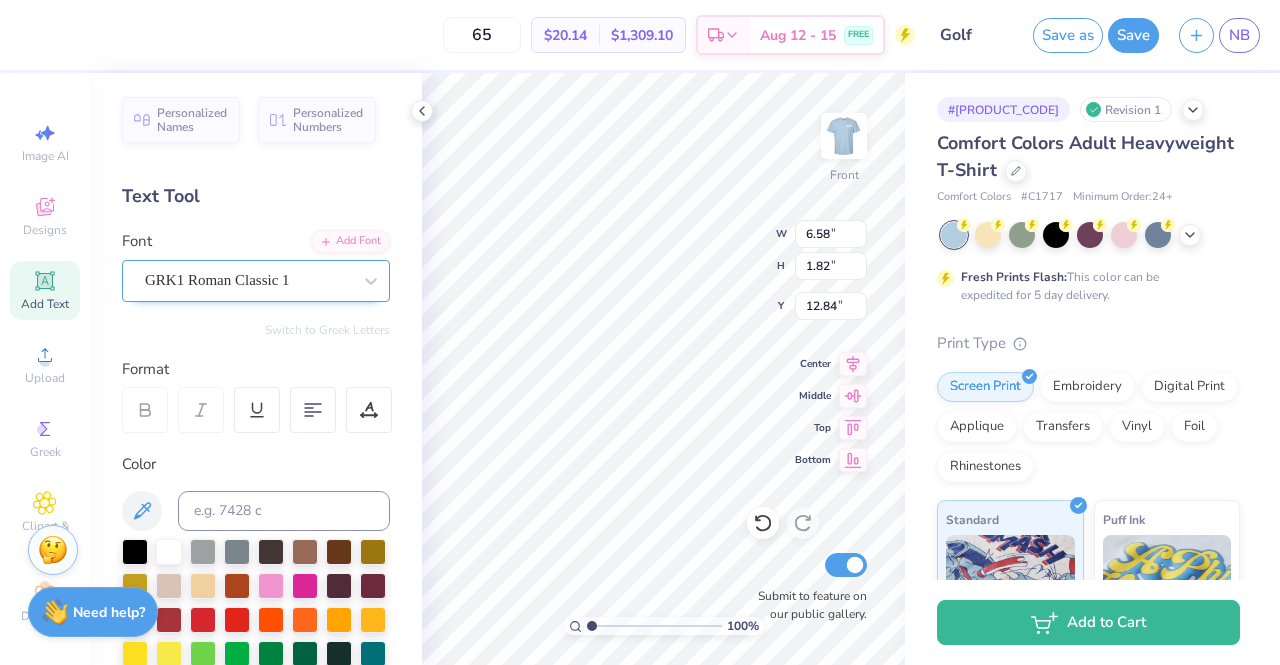 click on "GRK1 Roman Classic 1" at bounding box center [256, 281] 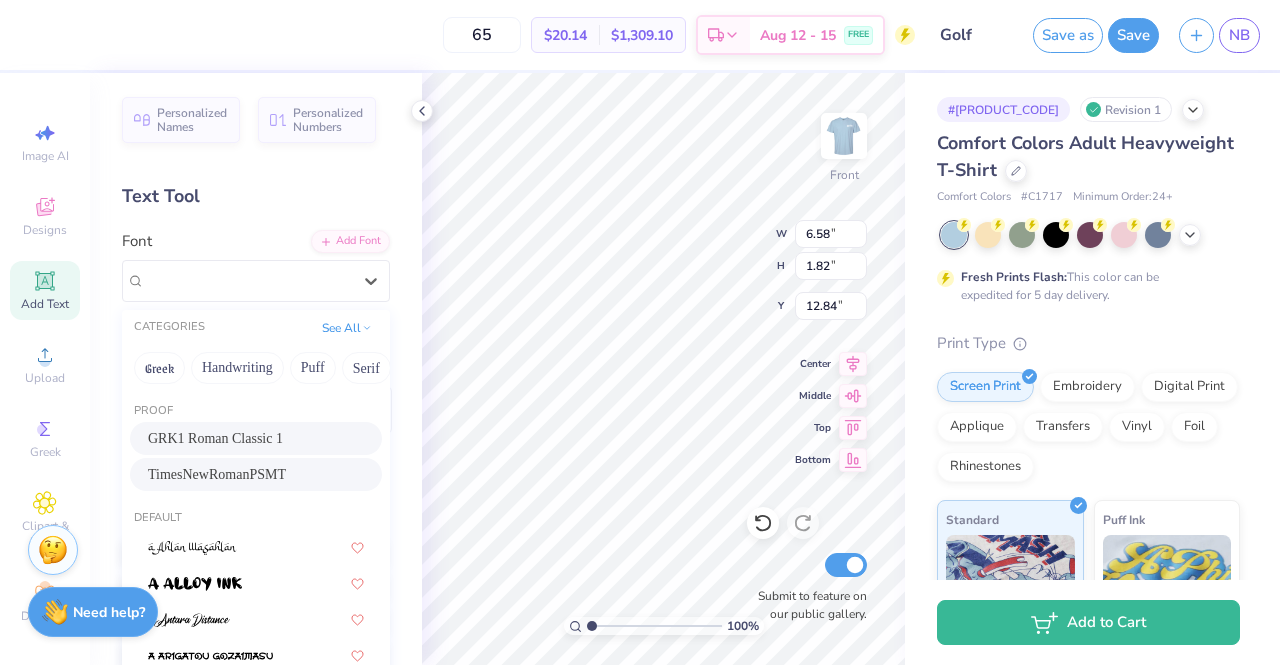 click on "TimesNewRomanPSMT" at bounding box center (217, 474) 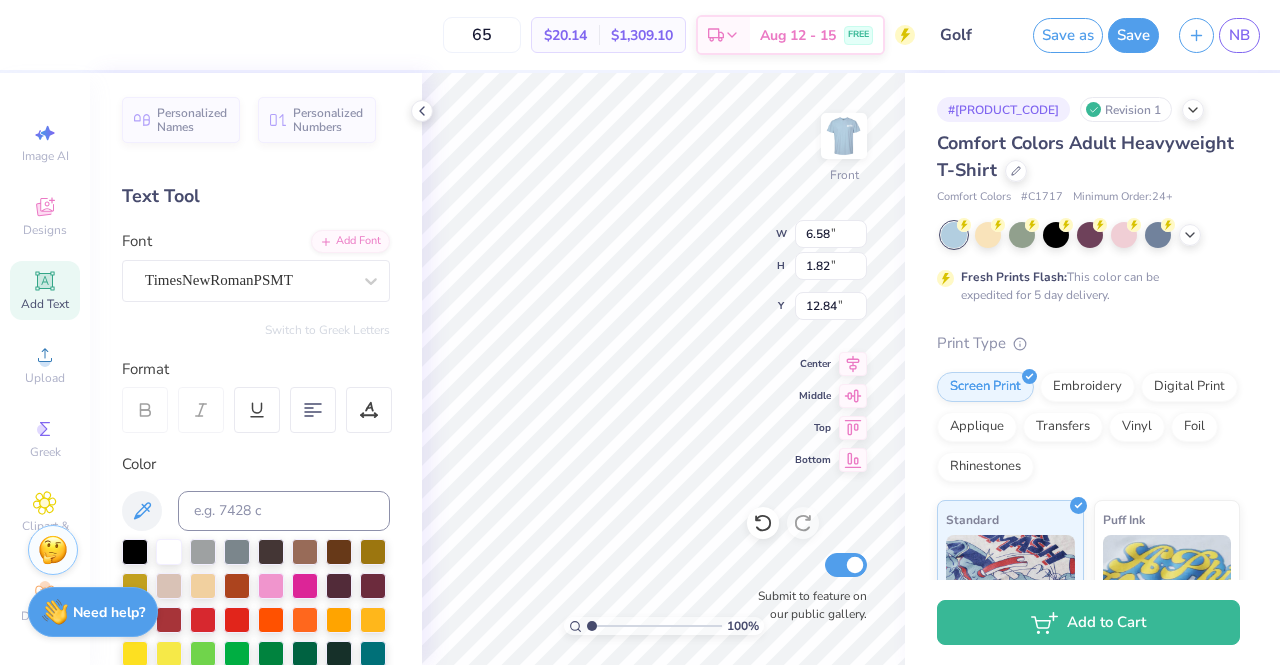 type on "5.87" 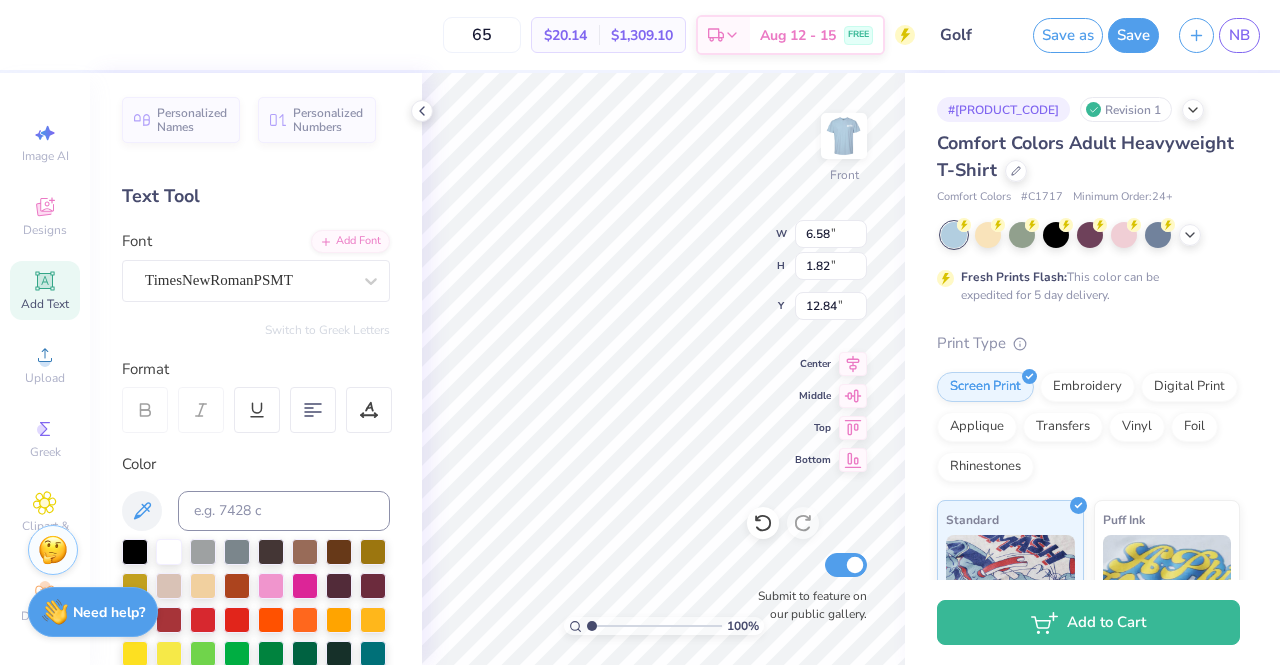 type on "1.56" 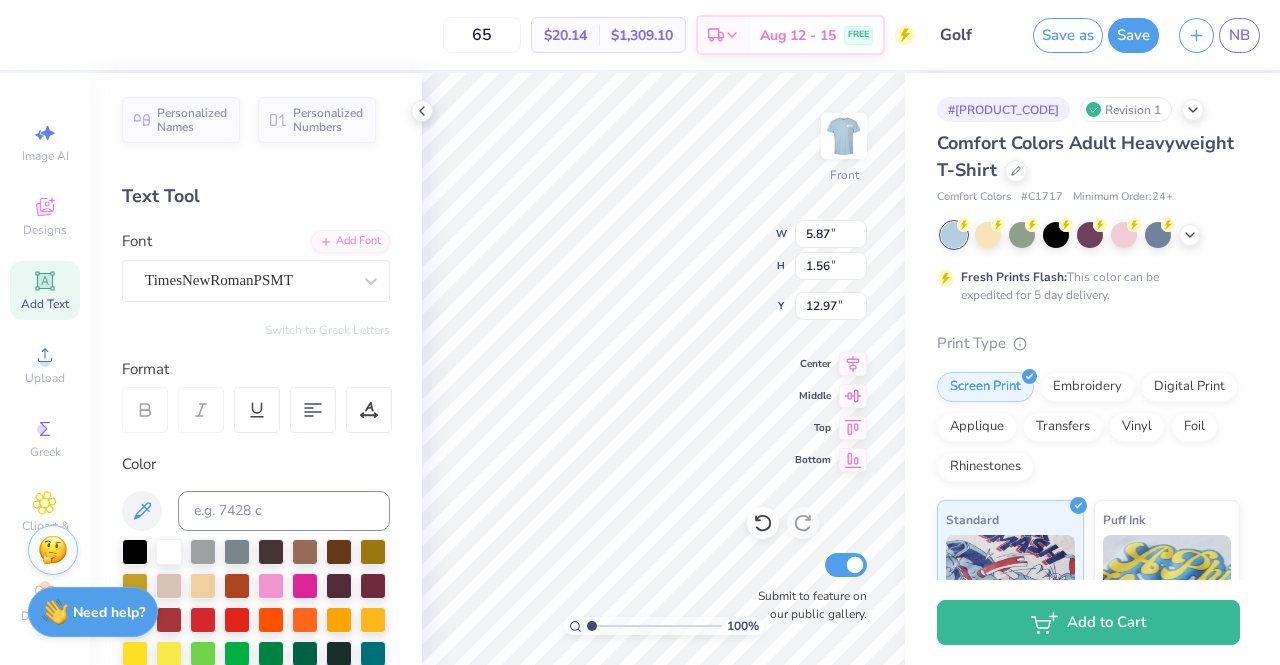 type on "9.47" 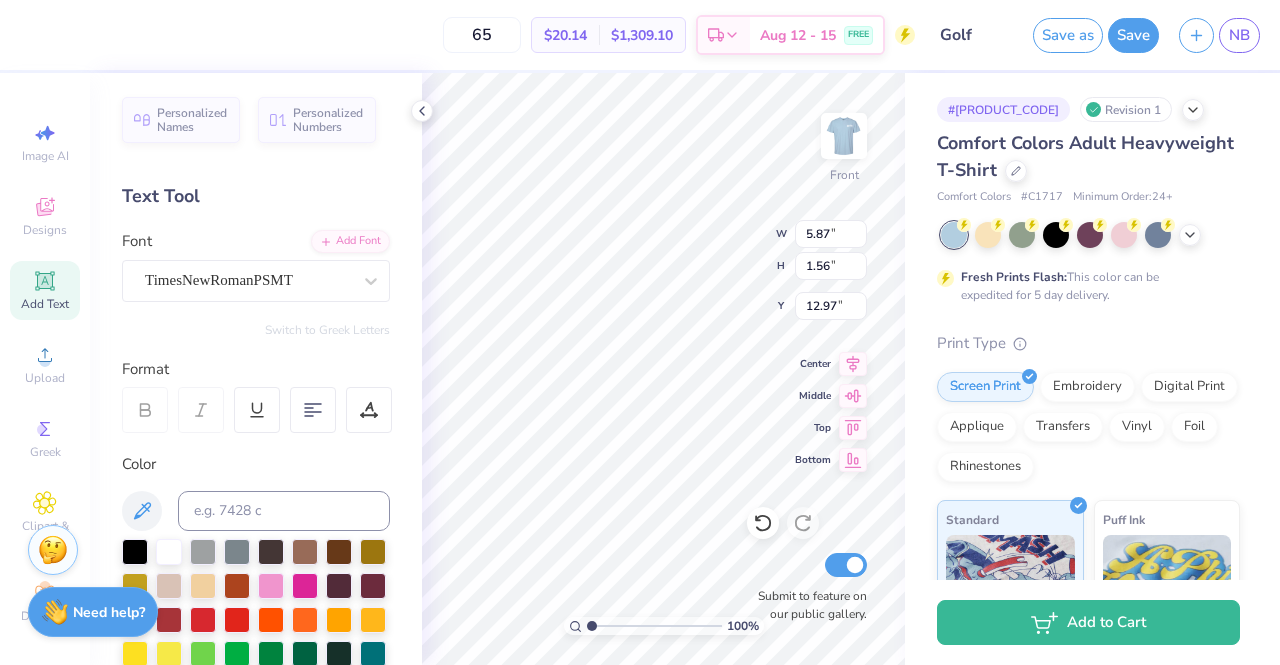 type on "10.69" 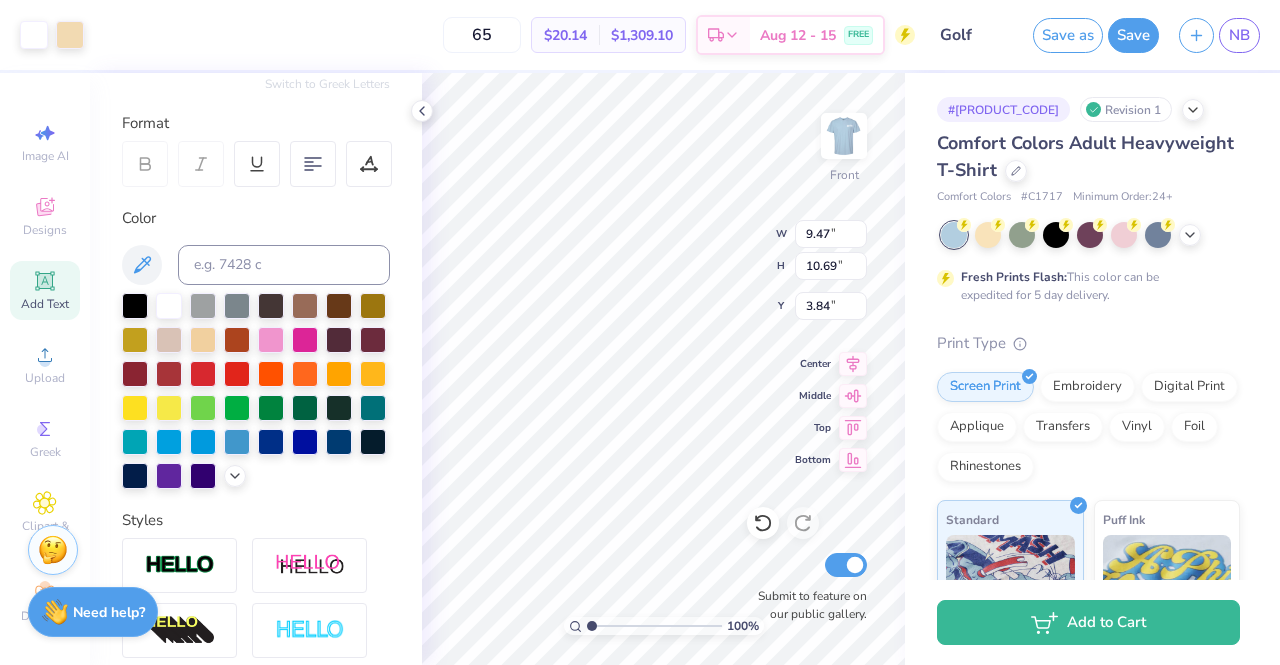 scroll, scrollTop: 27, scrollLeft: 0, axis: vertical 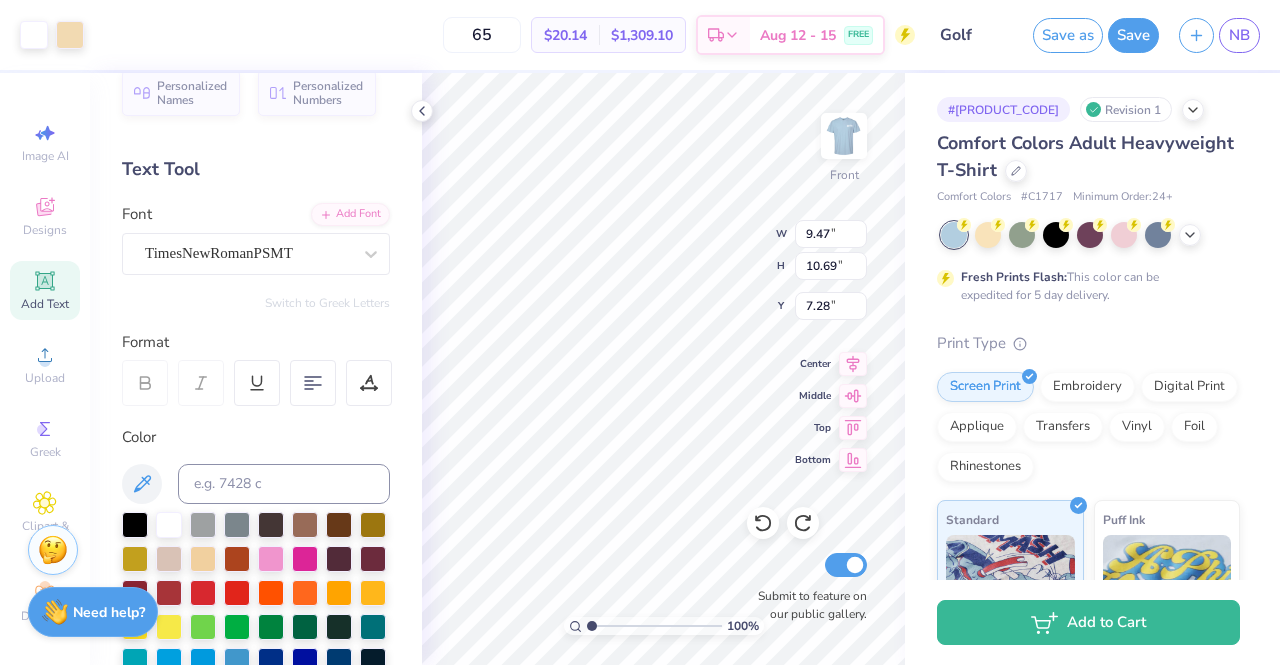 type on "3.84" 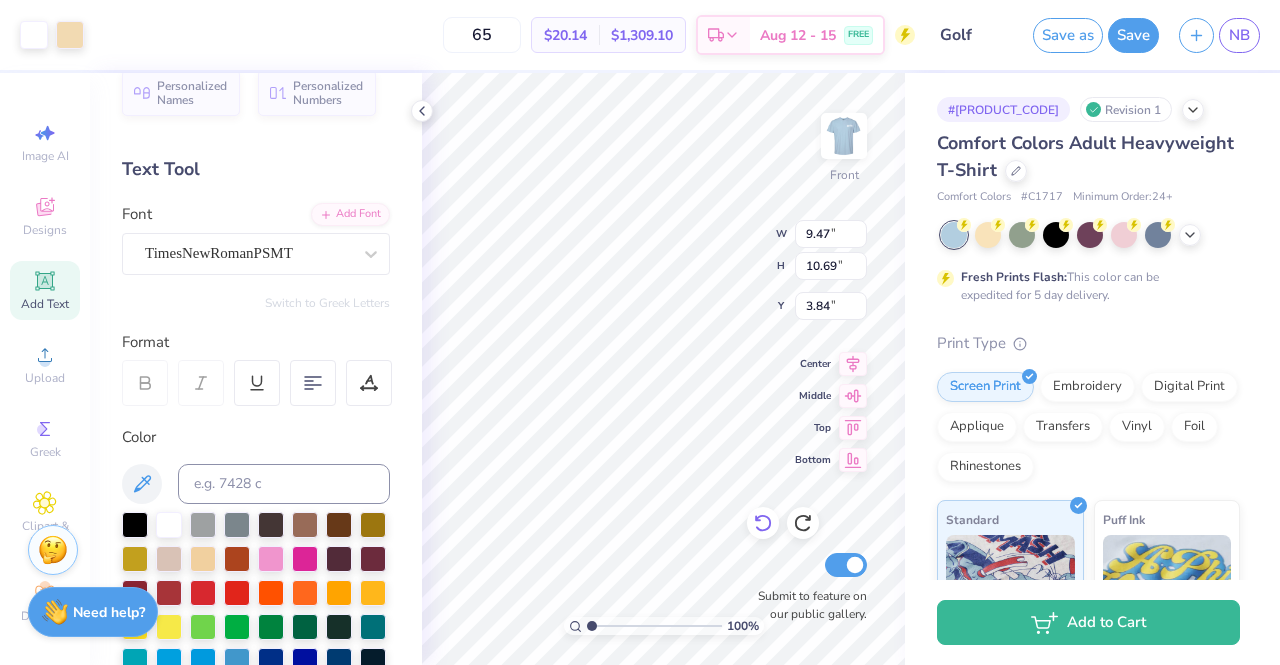 click 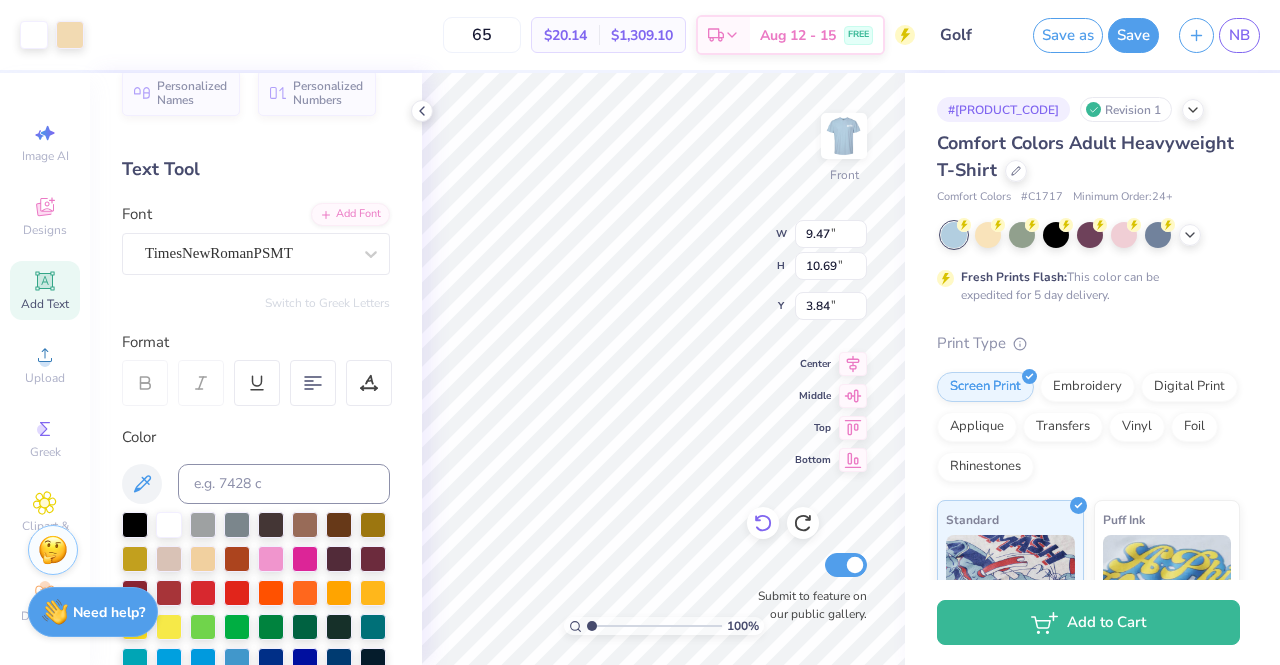 type on "10.82" 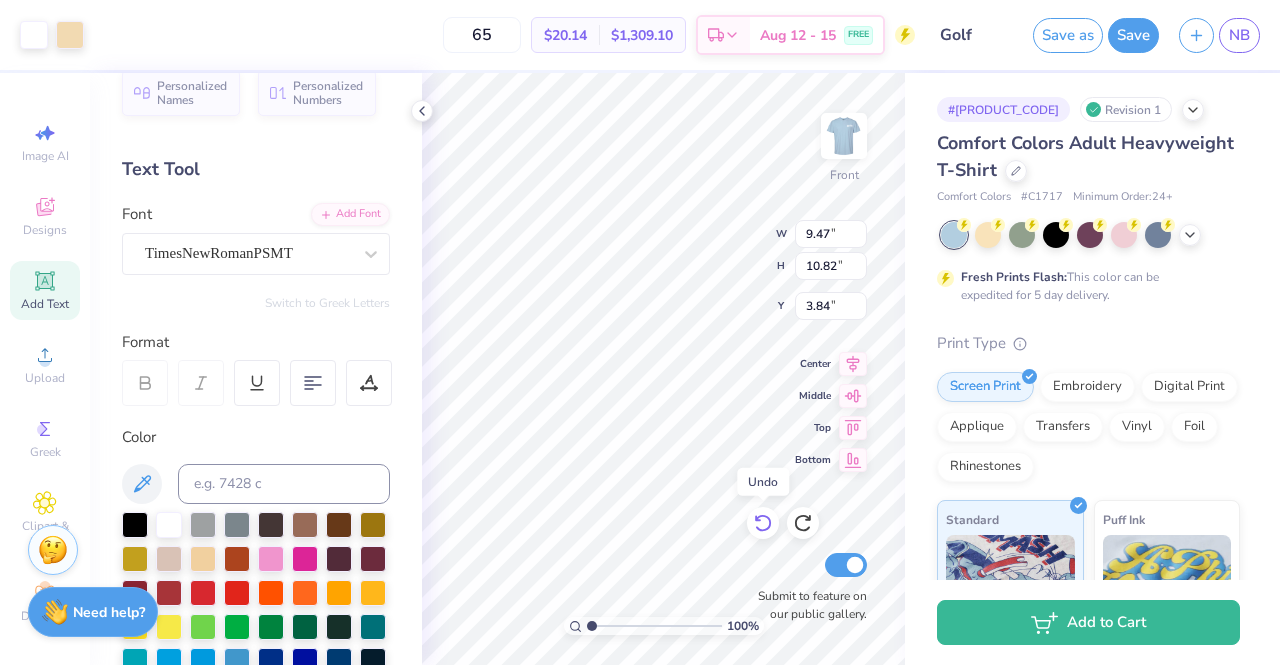 click 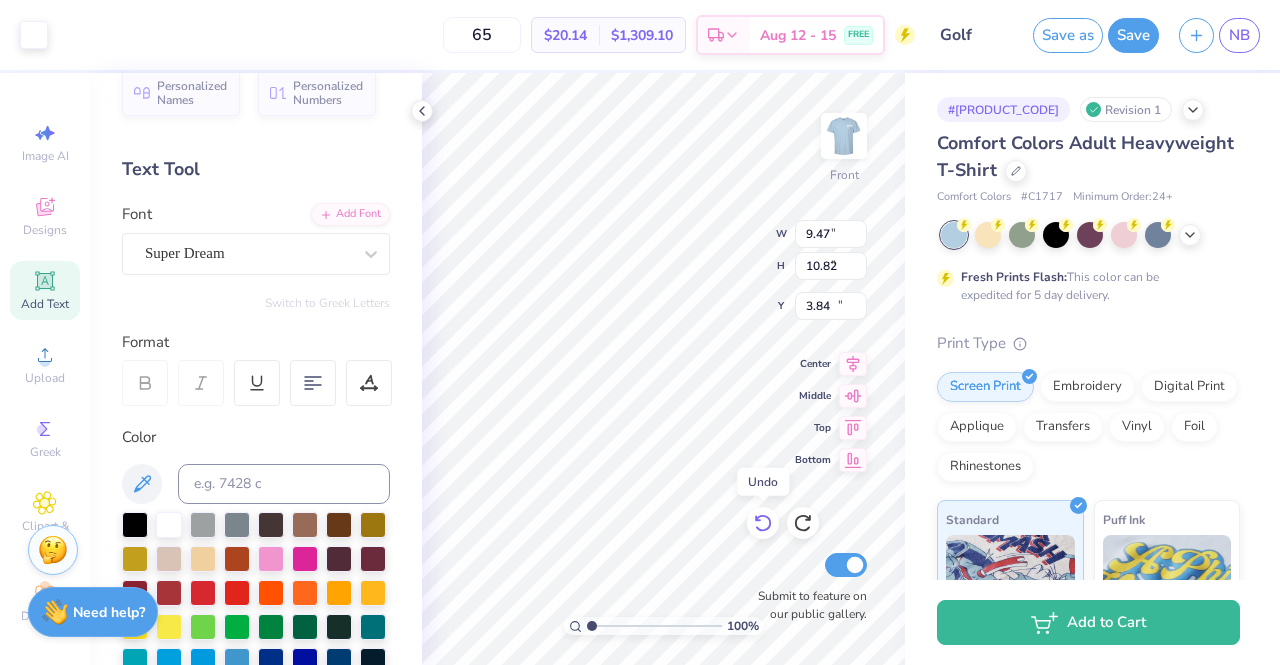 type on "5.69" 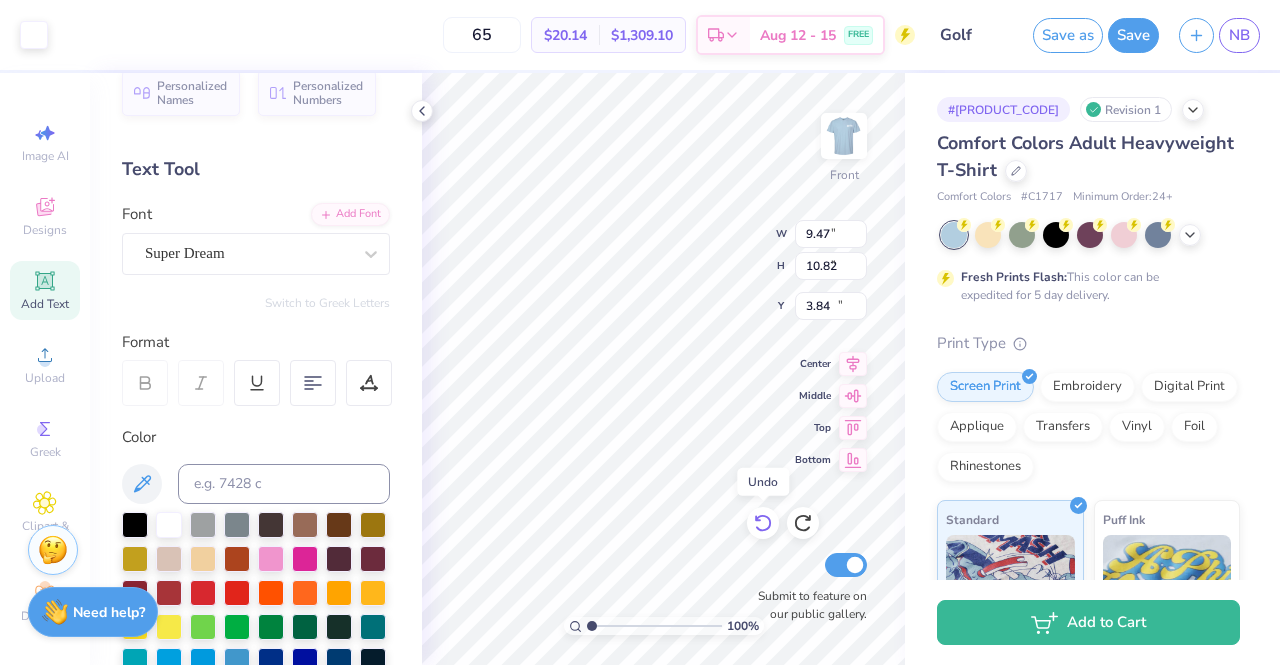 type on "1.65" 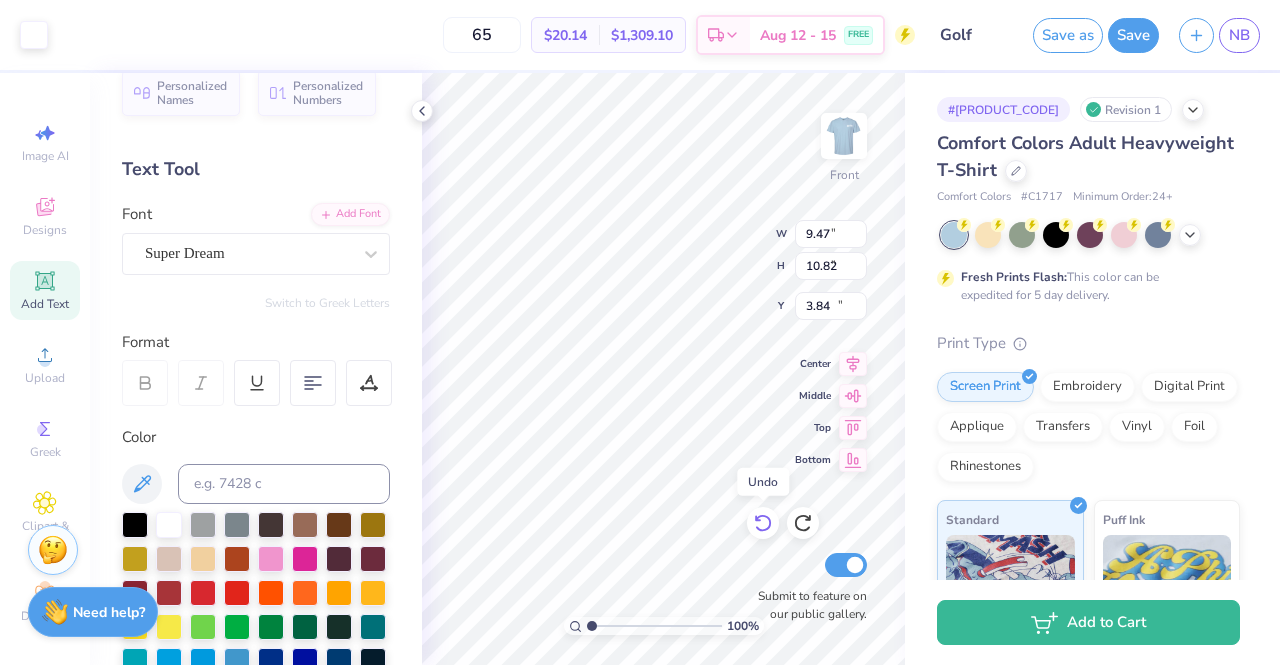 type on "12.93" 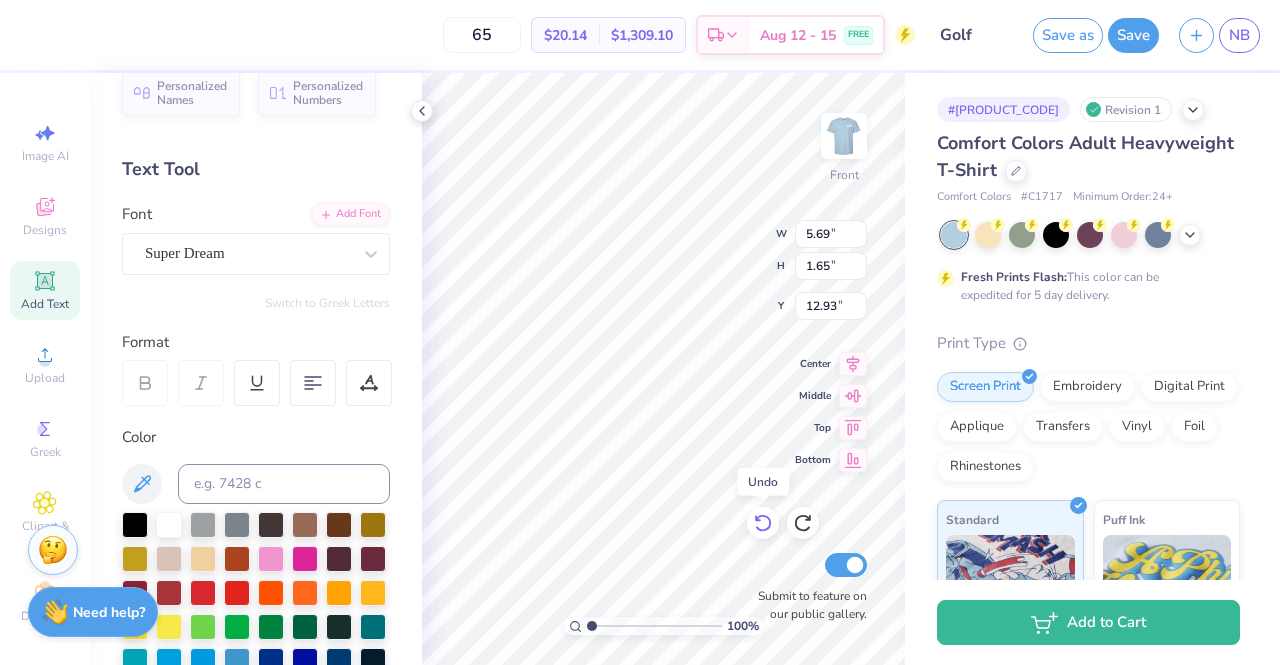 click 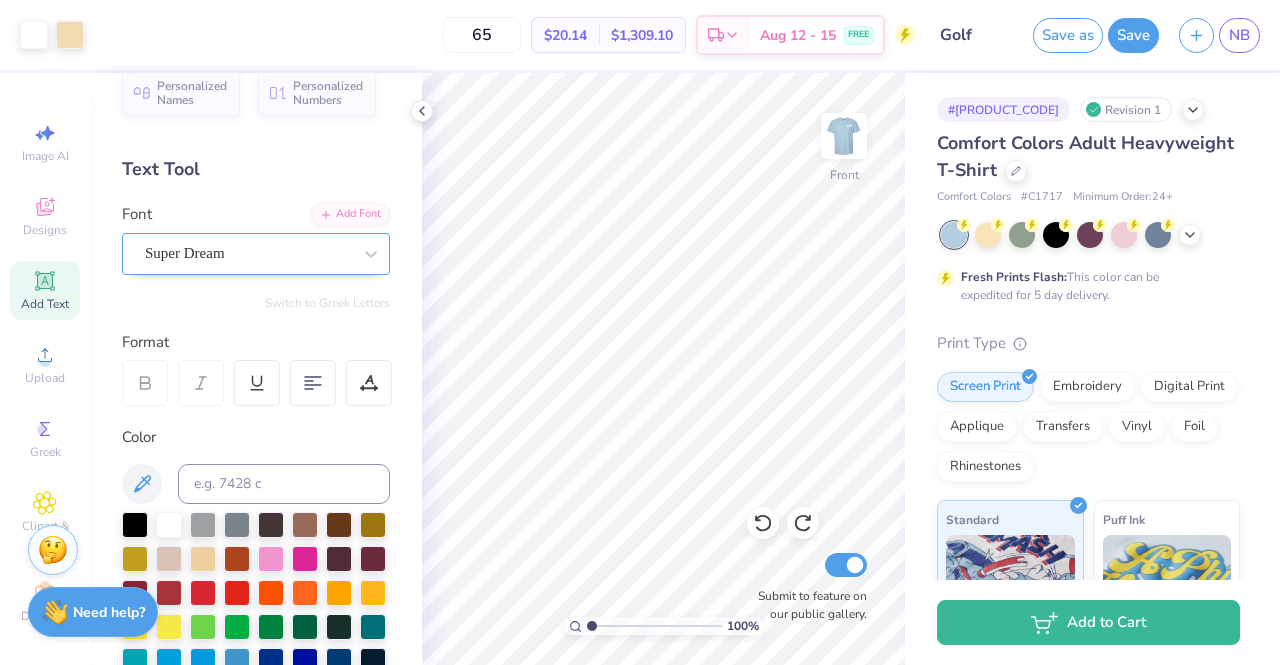 click on "Super Dream" at bounding box center [248, 253] 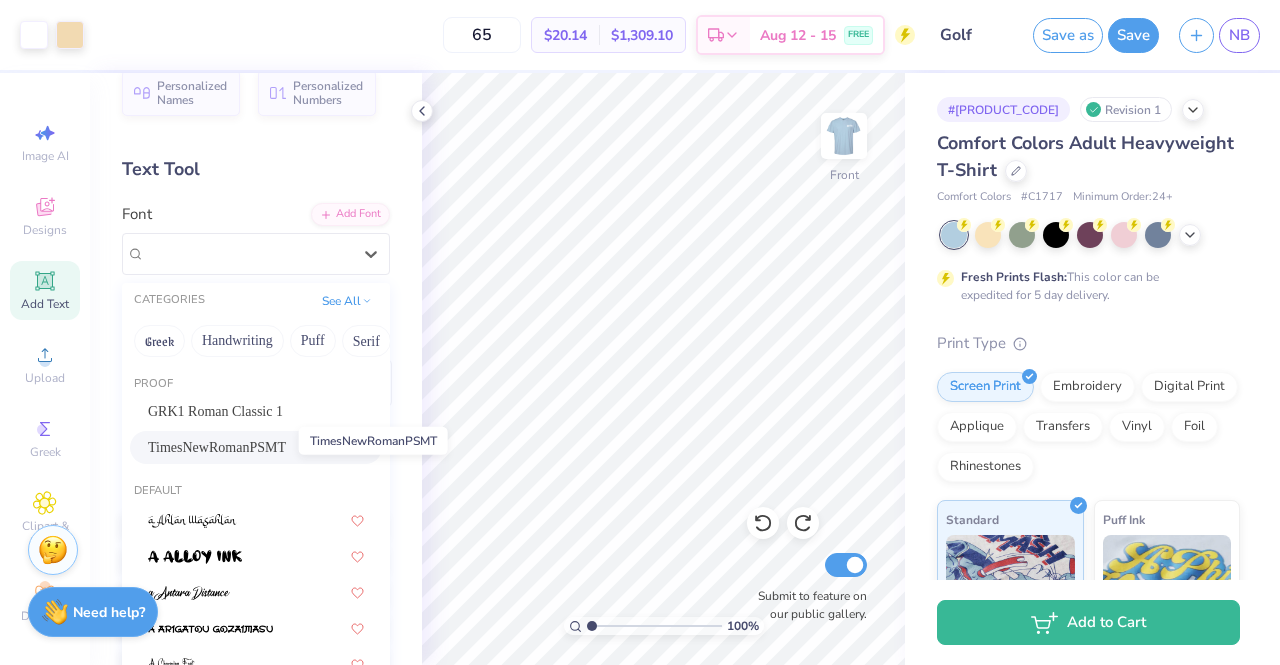 click on "TimesNewRomanPSMT" at bounding box center (217, 447) 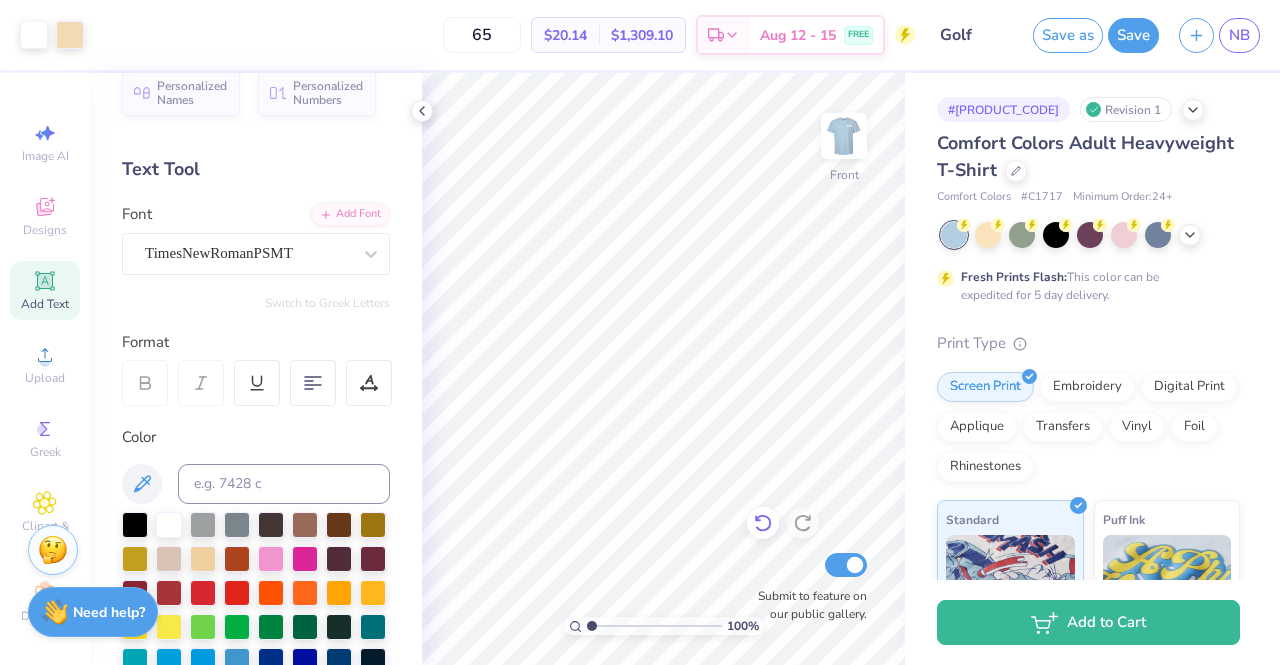 click 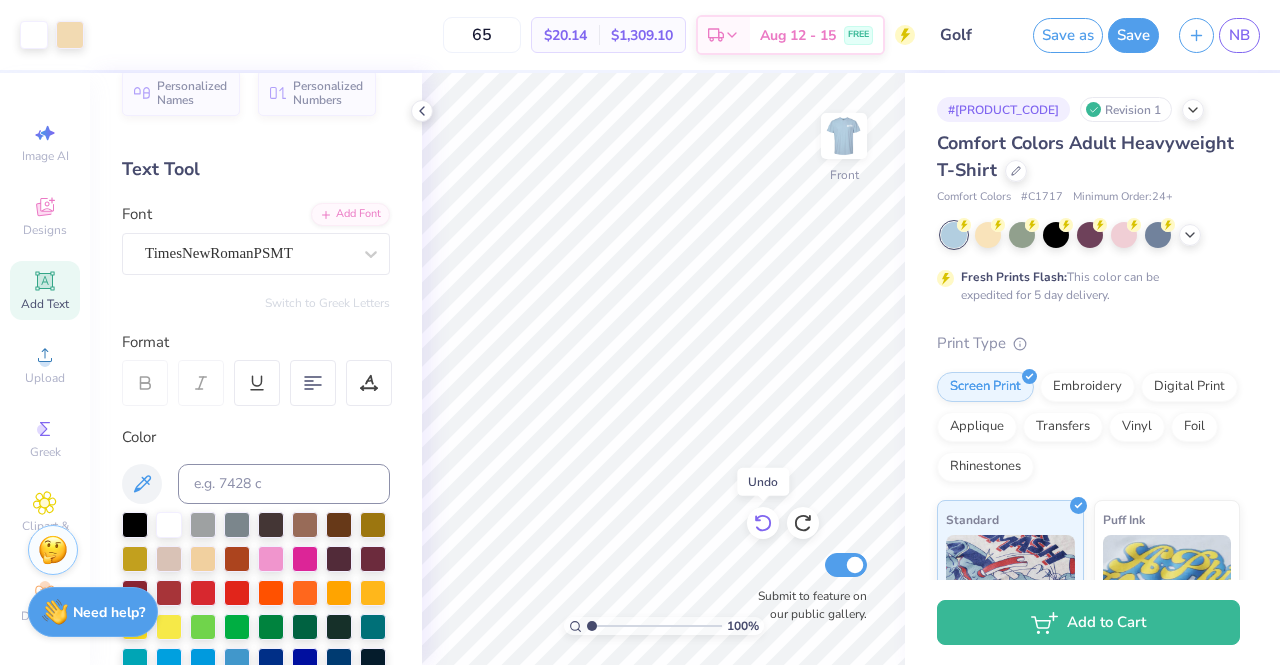 click 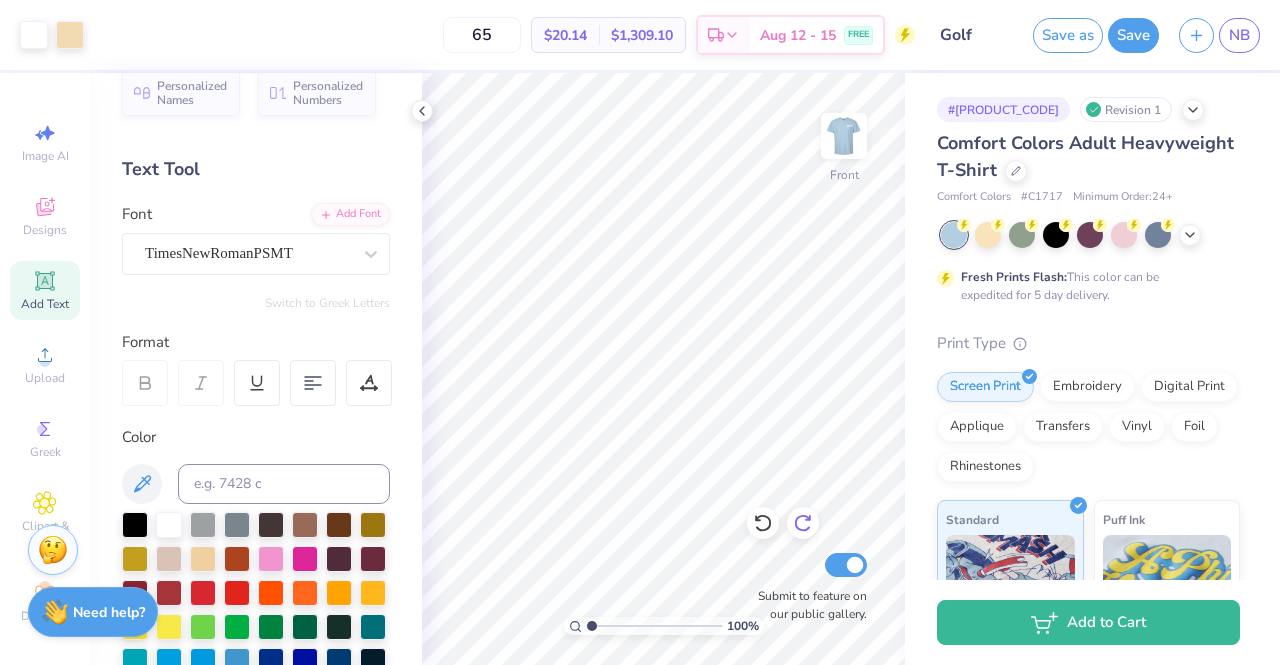 click 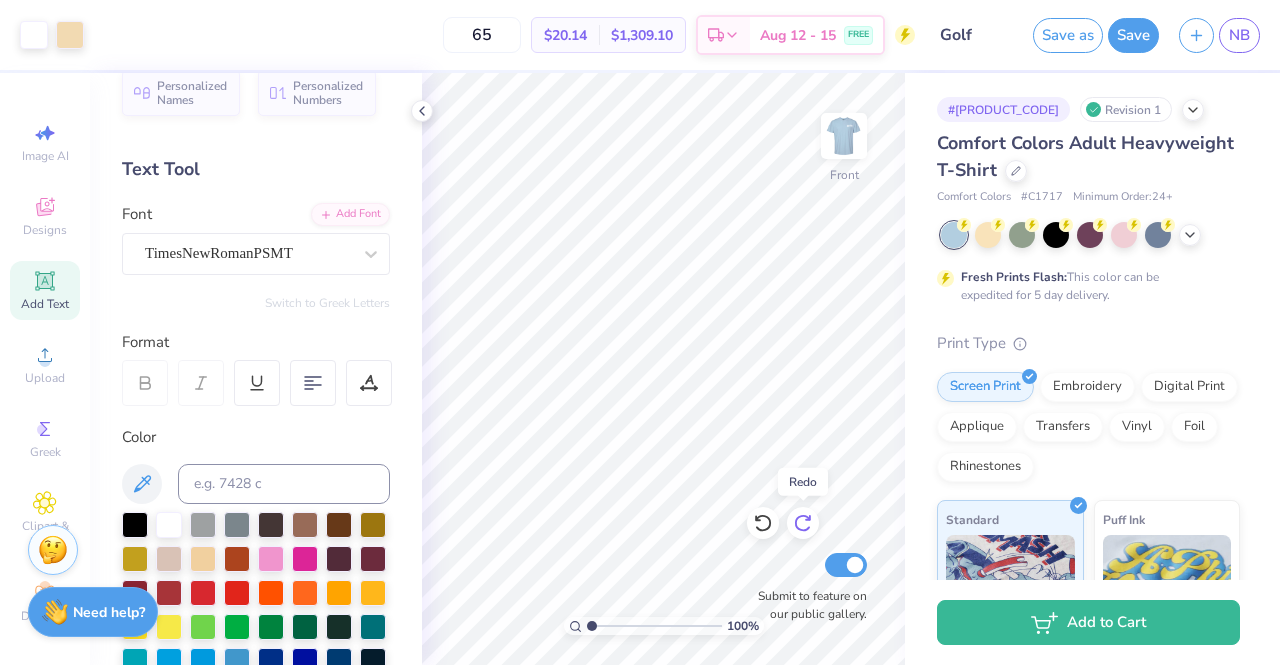 click 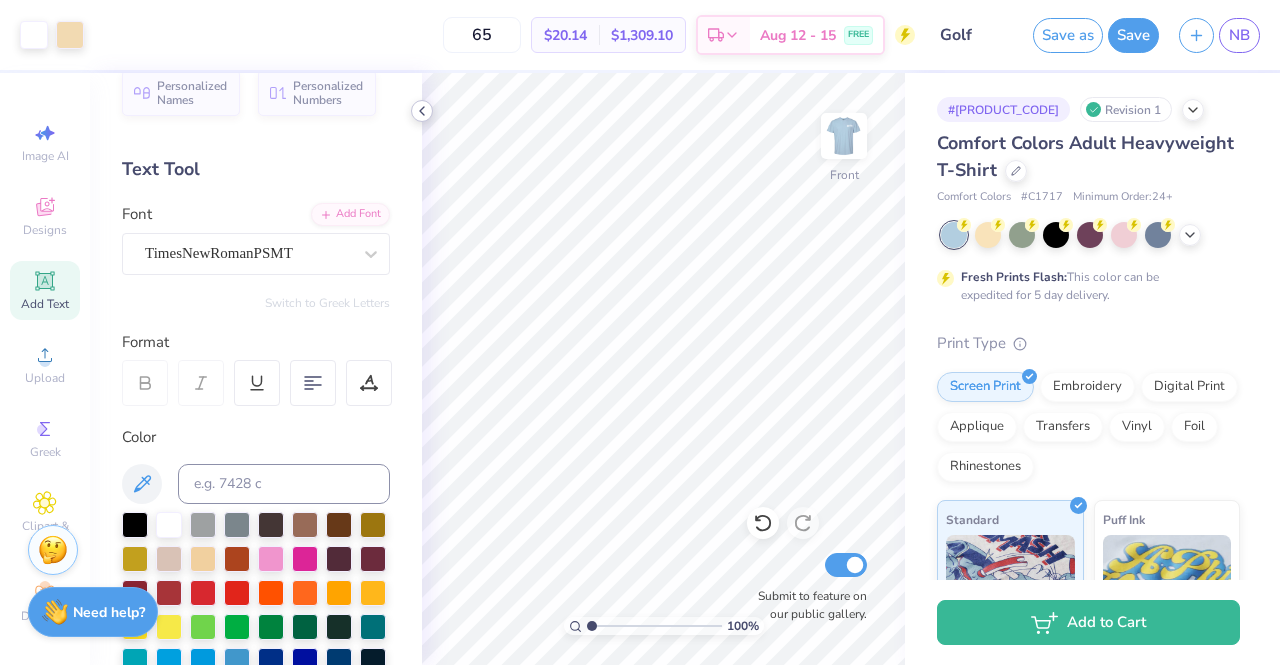 click 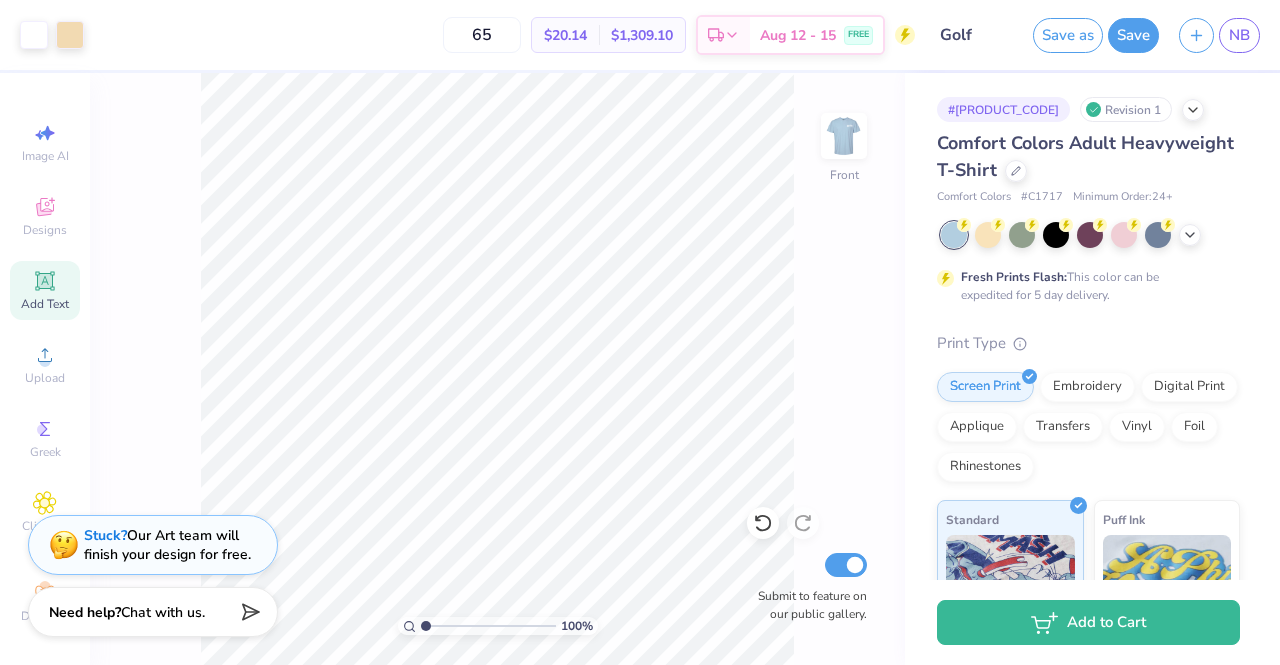 click 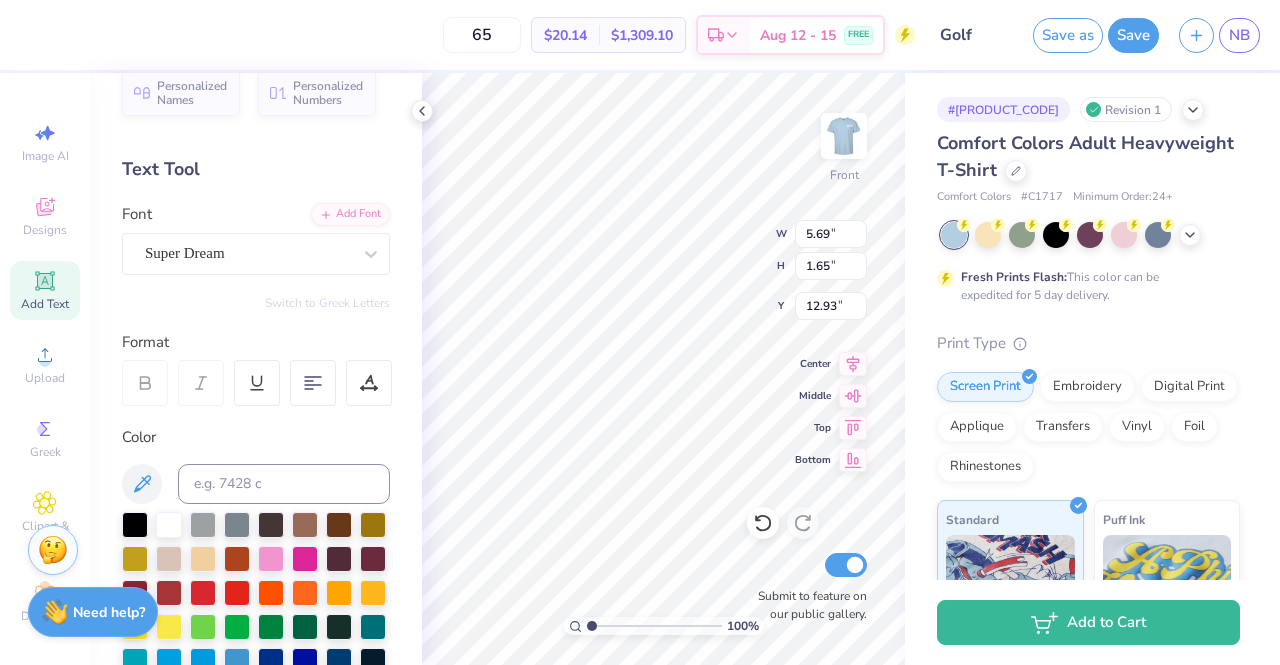 scroll, scrollTop: 16, scrollLeft: 4, axis: both 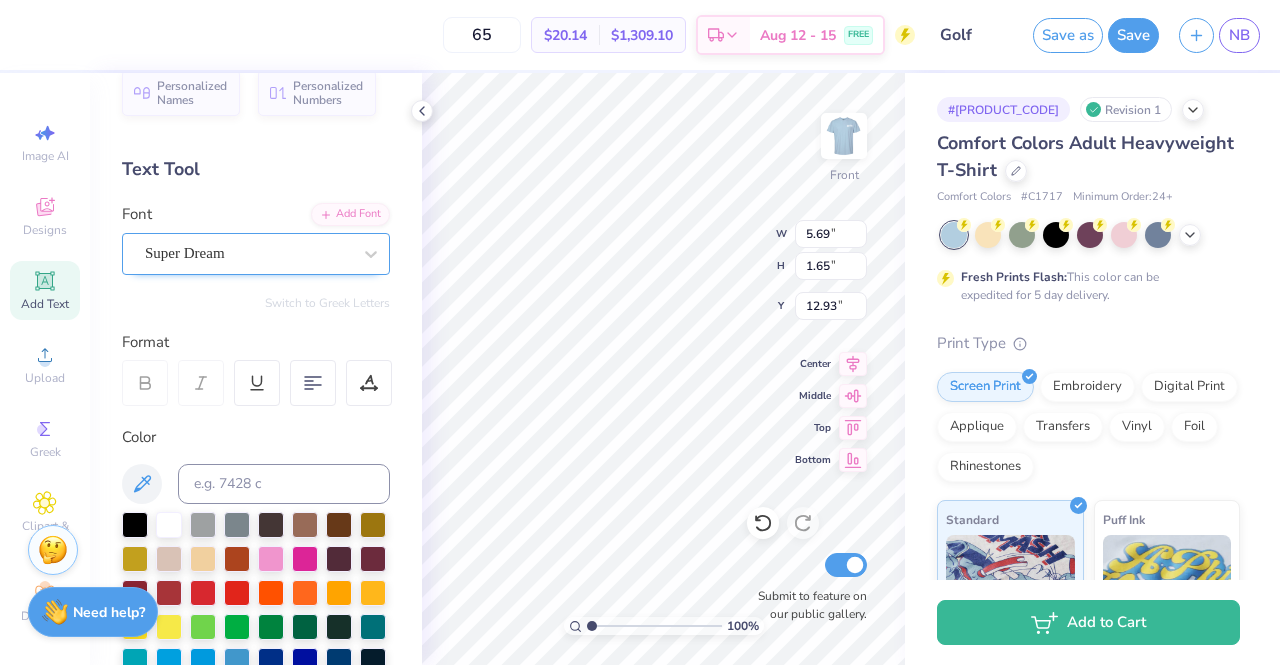 click on "Super Dream" at bounding box center (248, 253) 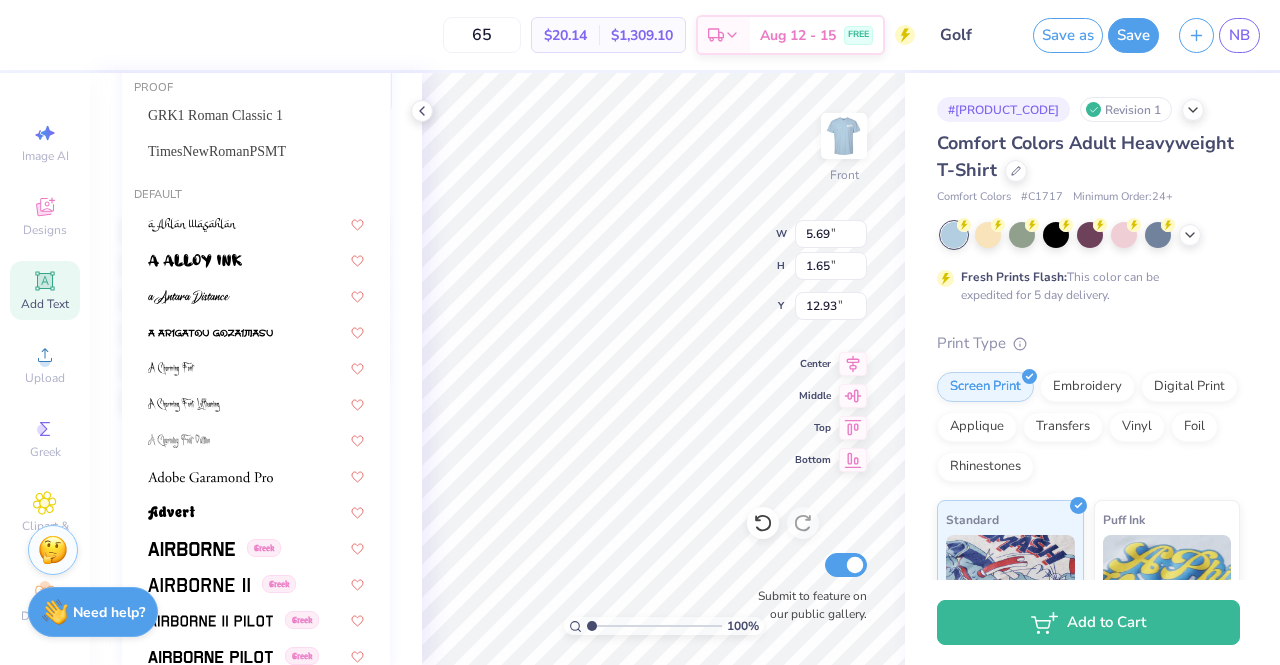 scroll, scrollTop: 326, scrollLeft: 0, axis: vertical 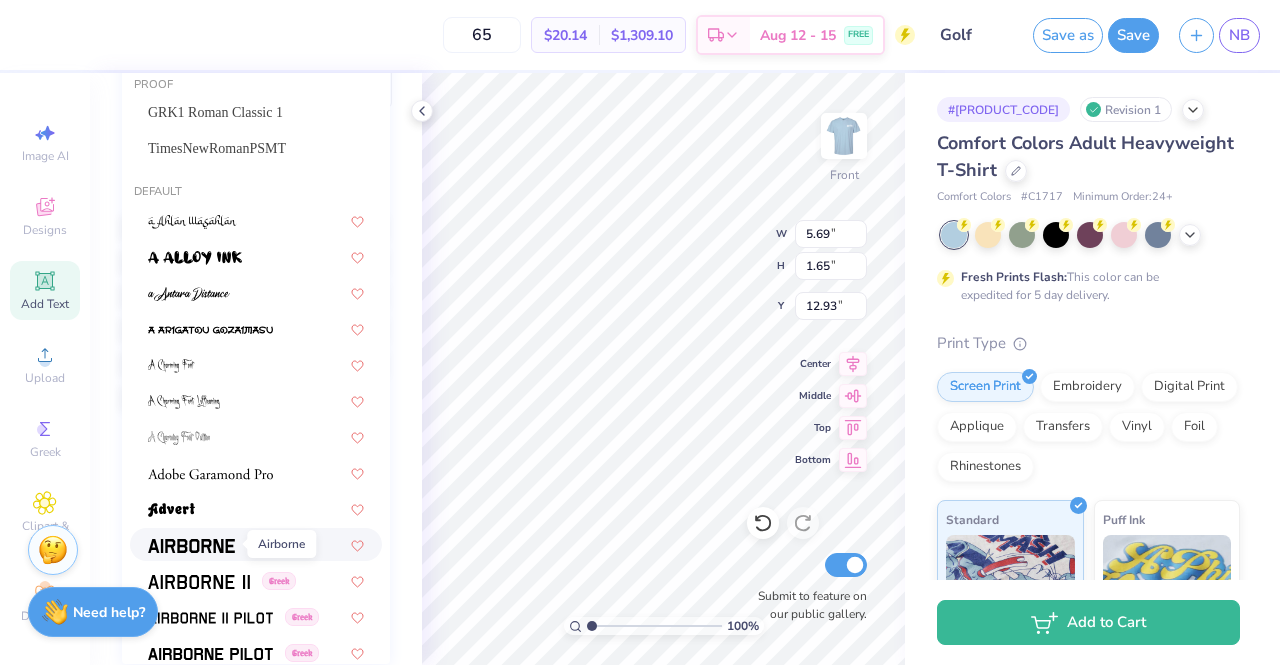 click at bounding box center [191, 546] 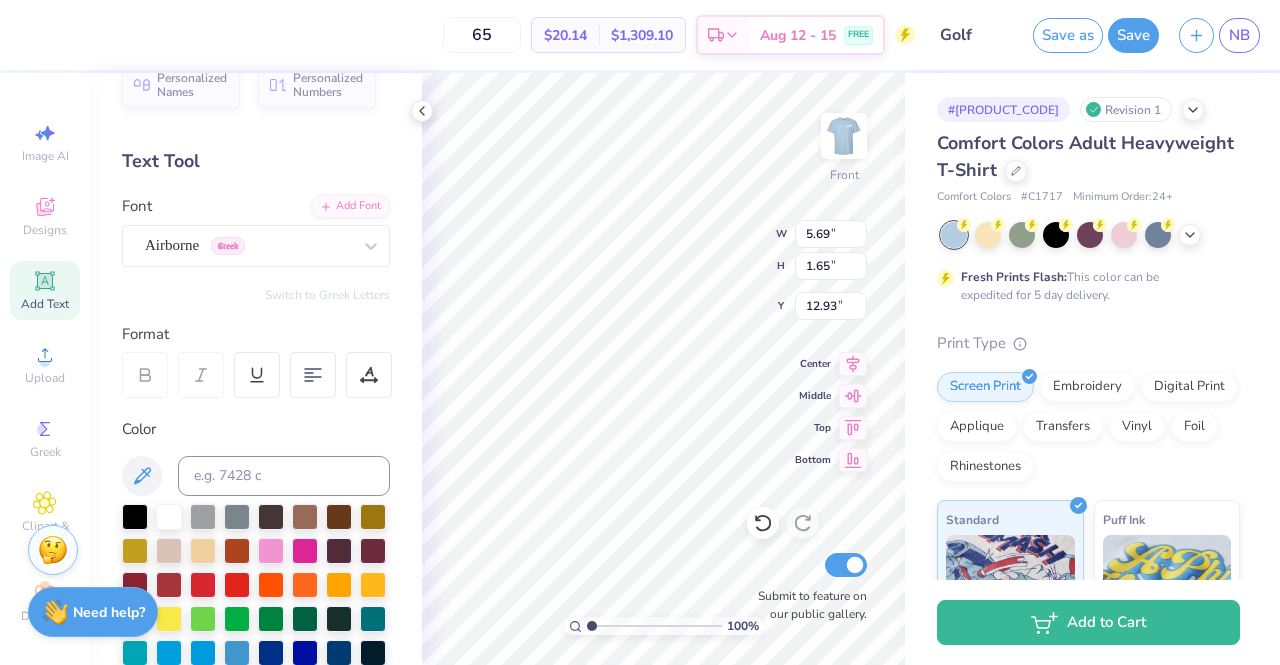 scroll, scrollTop: 32, scrollLeft: 0, axis: vertical 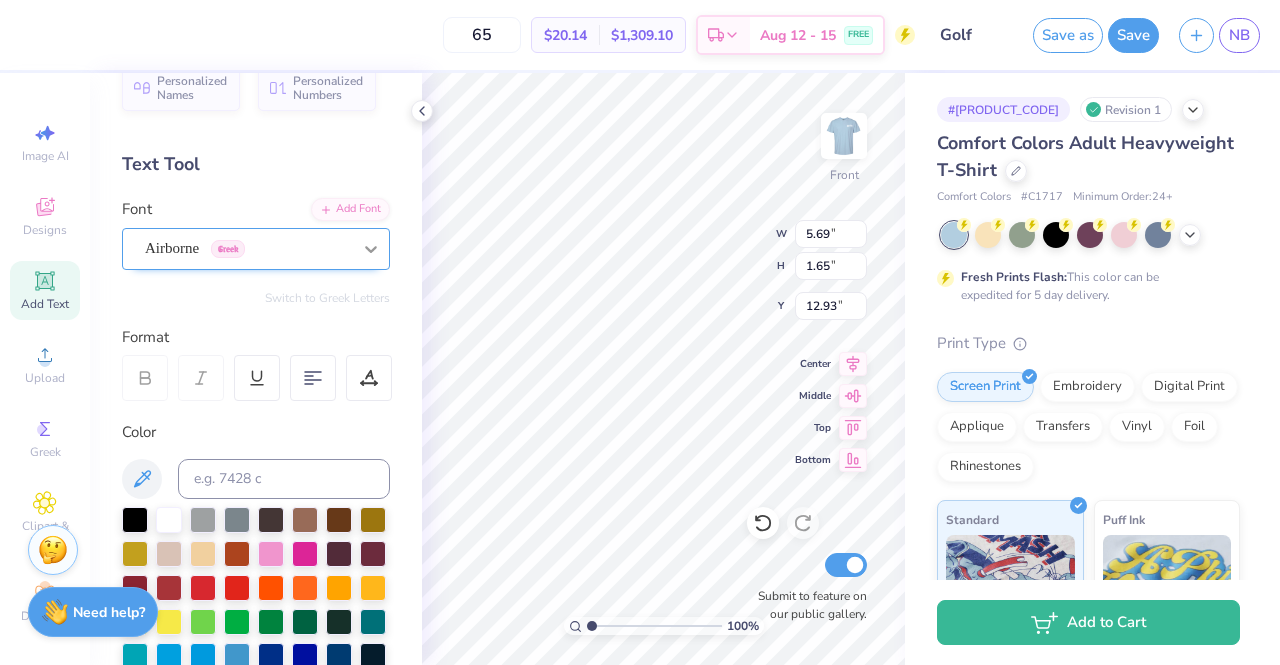 click at bounding box center [371, 249] 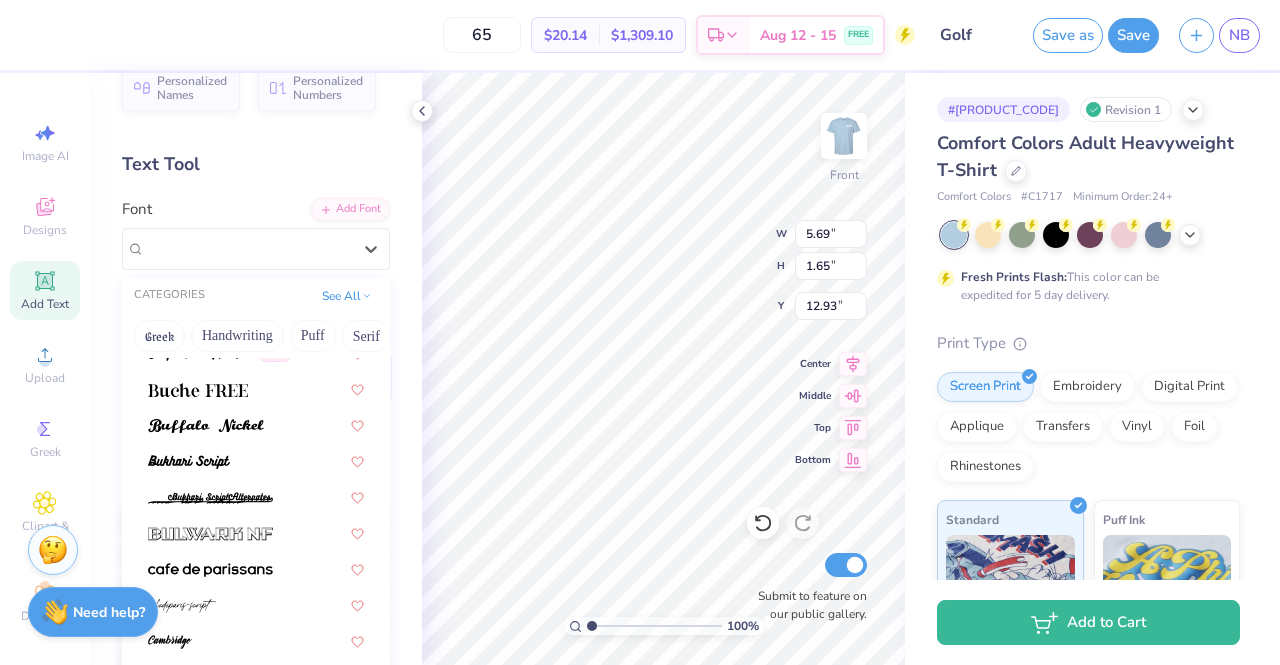 scroll, scrollTop: 1939, scrollLeft: 0, axis: vertical 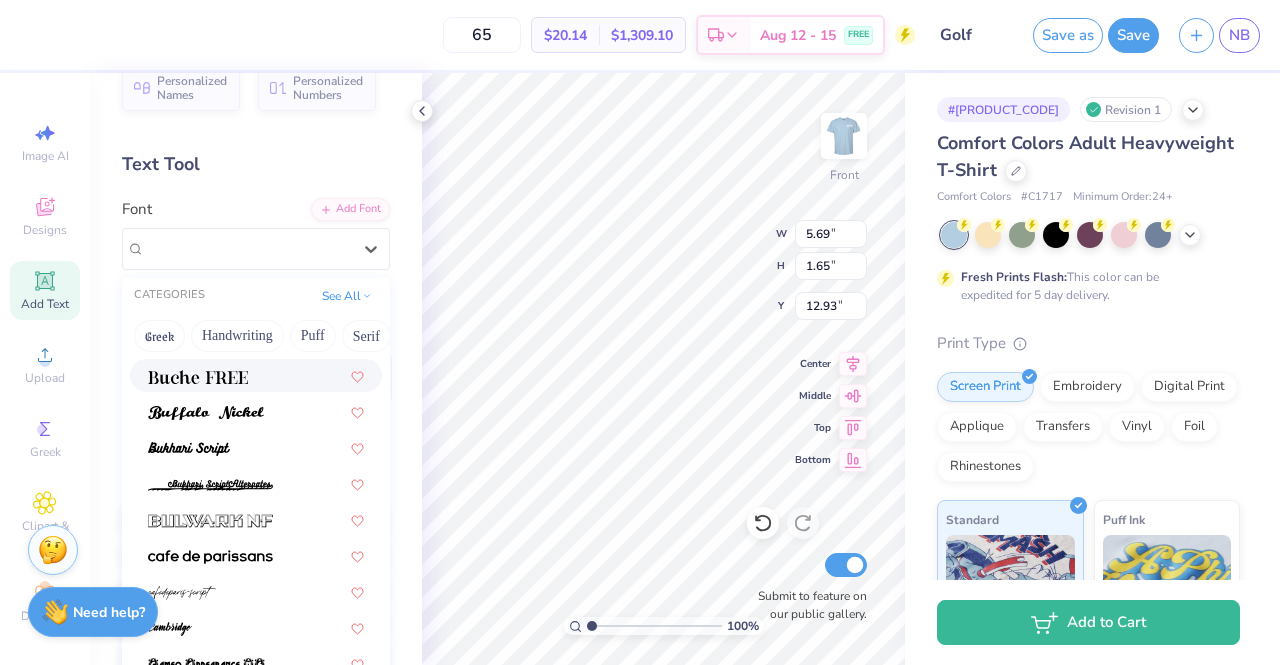 click at bounding box center [198, 375] 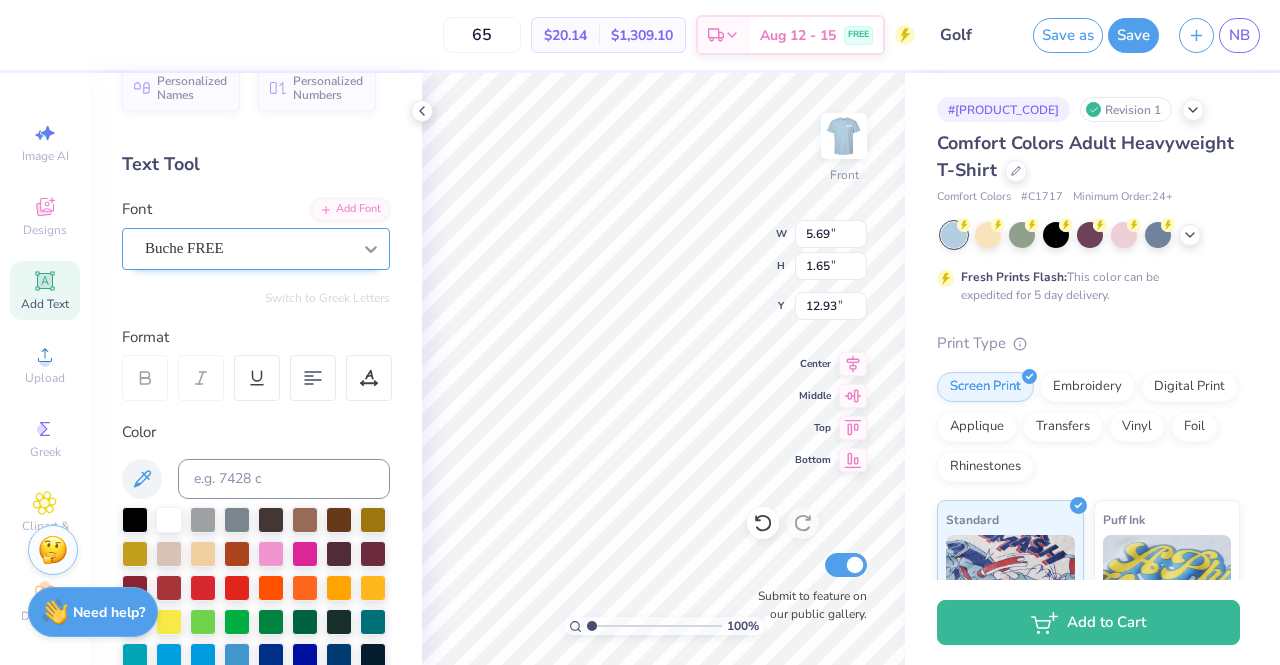 click 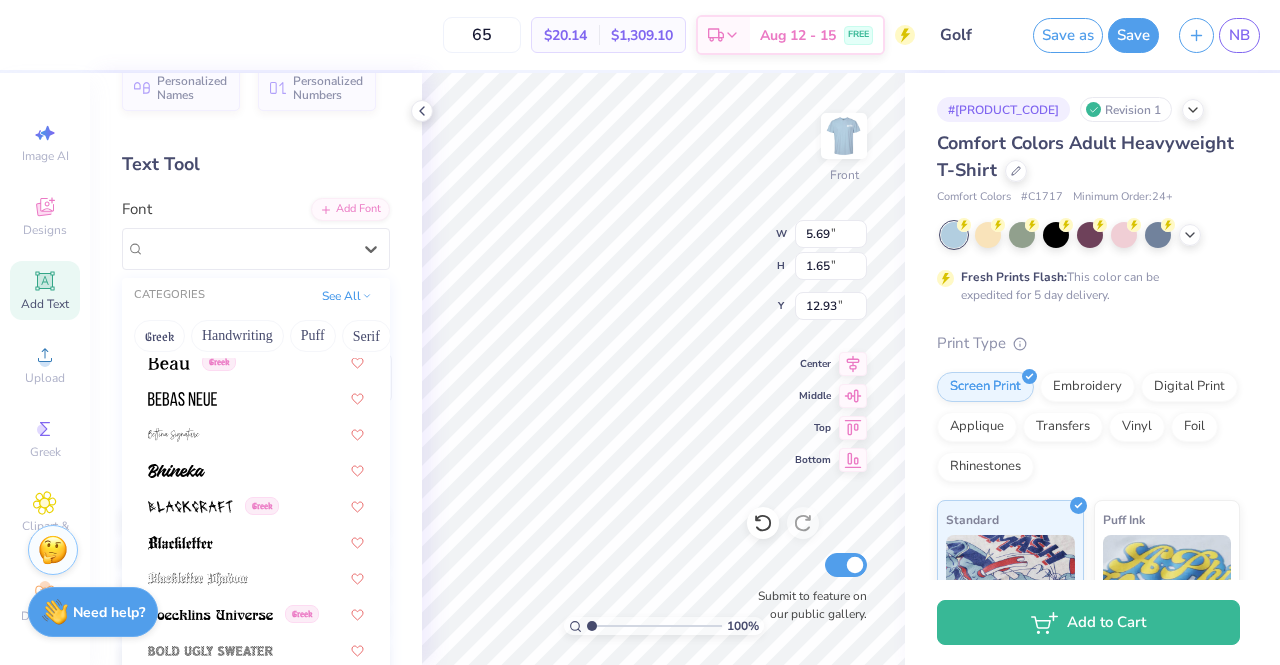 scroll, scrollTop: 1080, scrollLeft: 0, axis: vertical 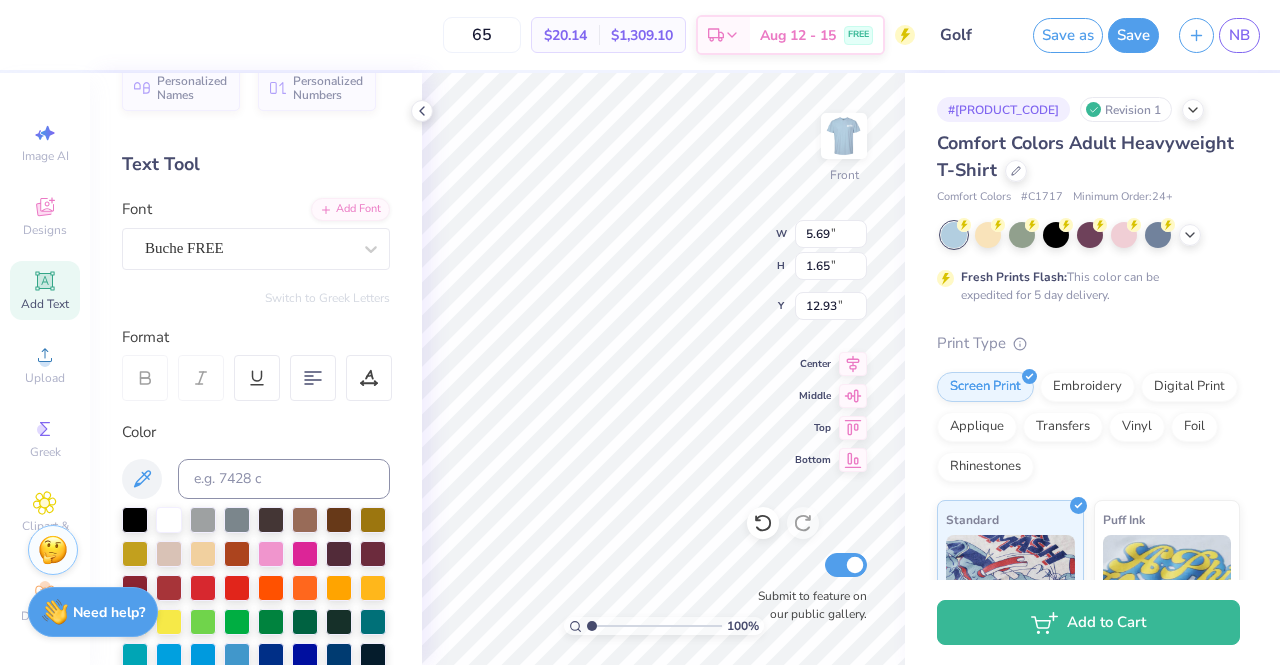 type on "[USERNAME]" 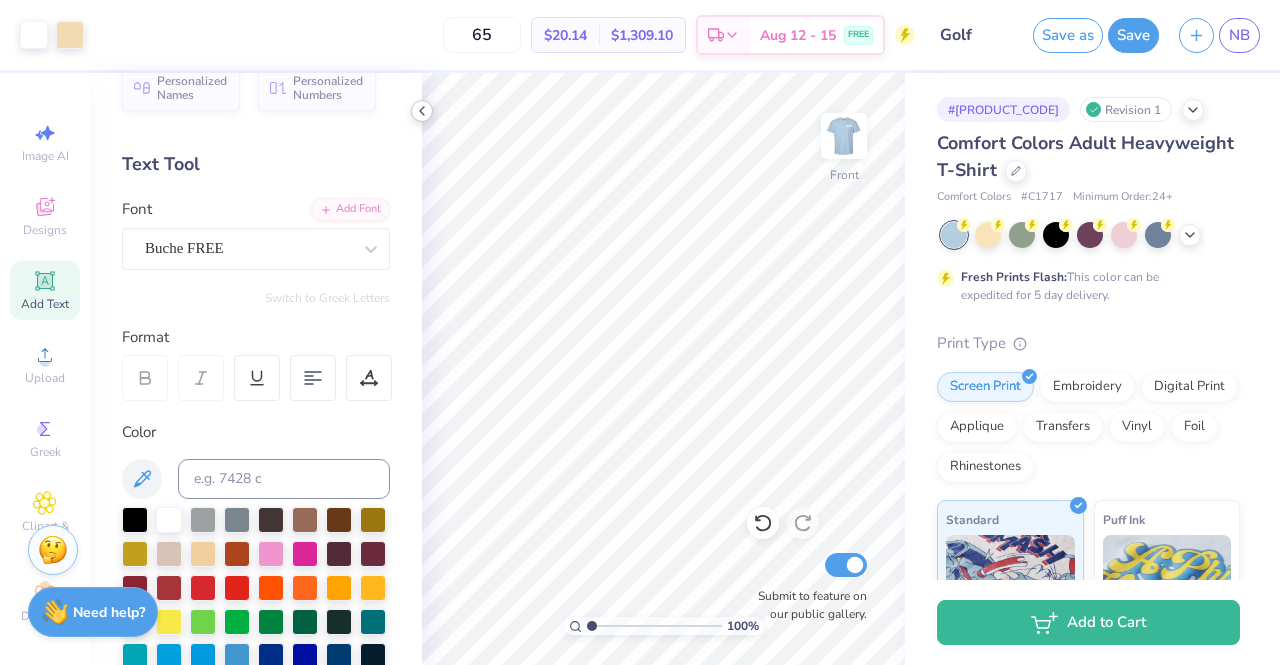 click at bounding box center [422, 111] 